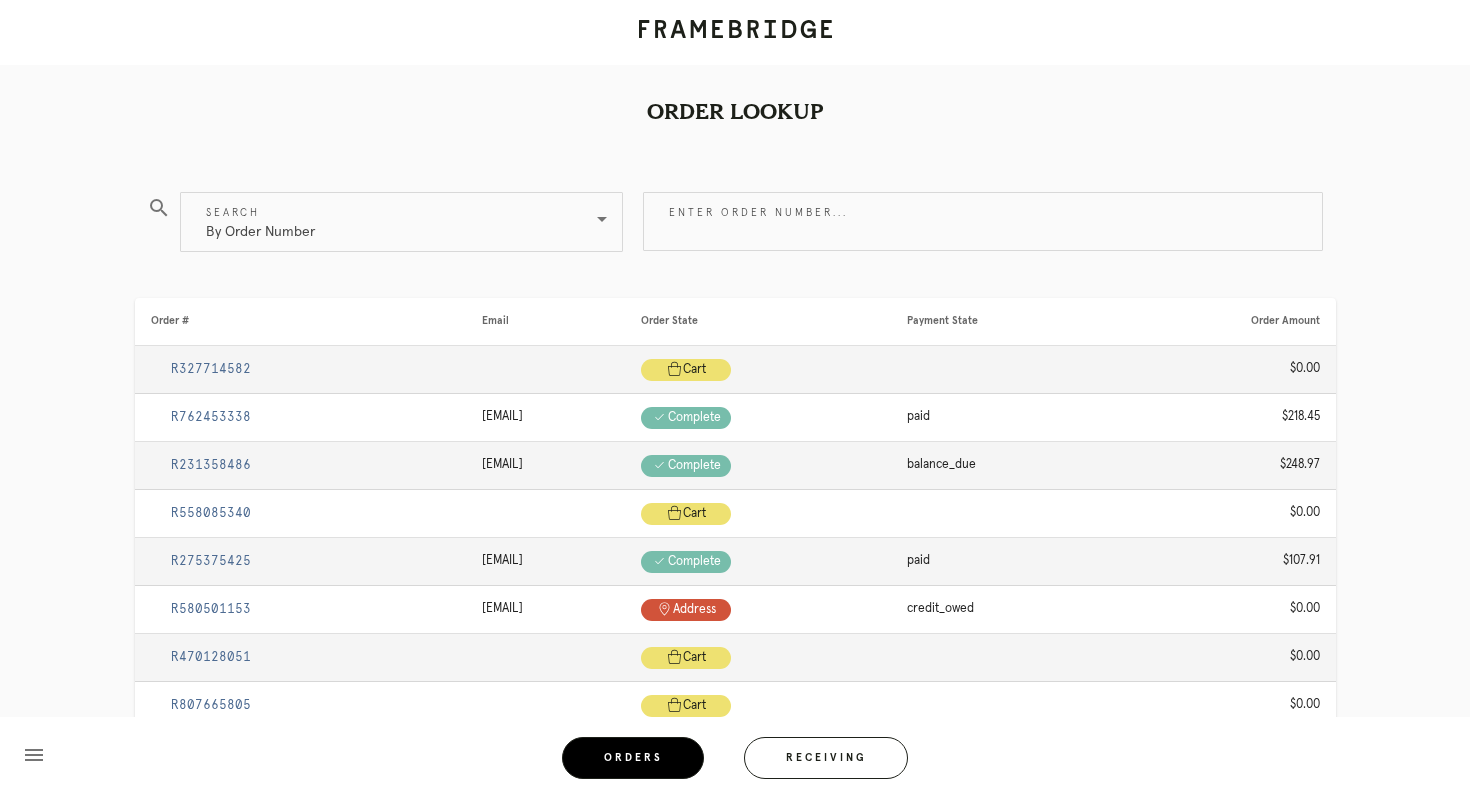scroll, scrollTop: 0, scrollLeft: 0, axis: both 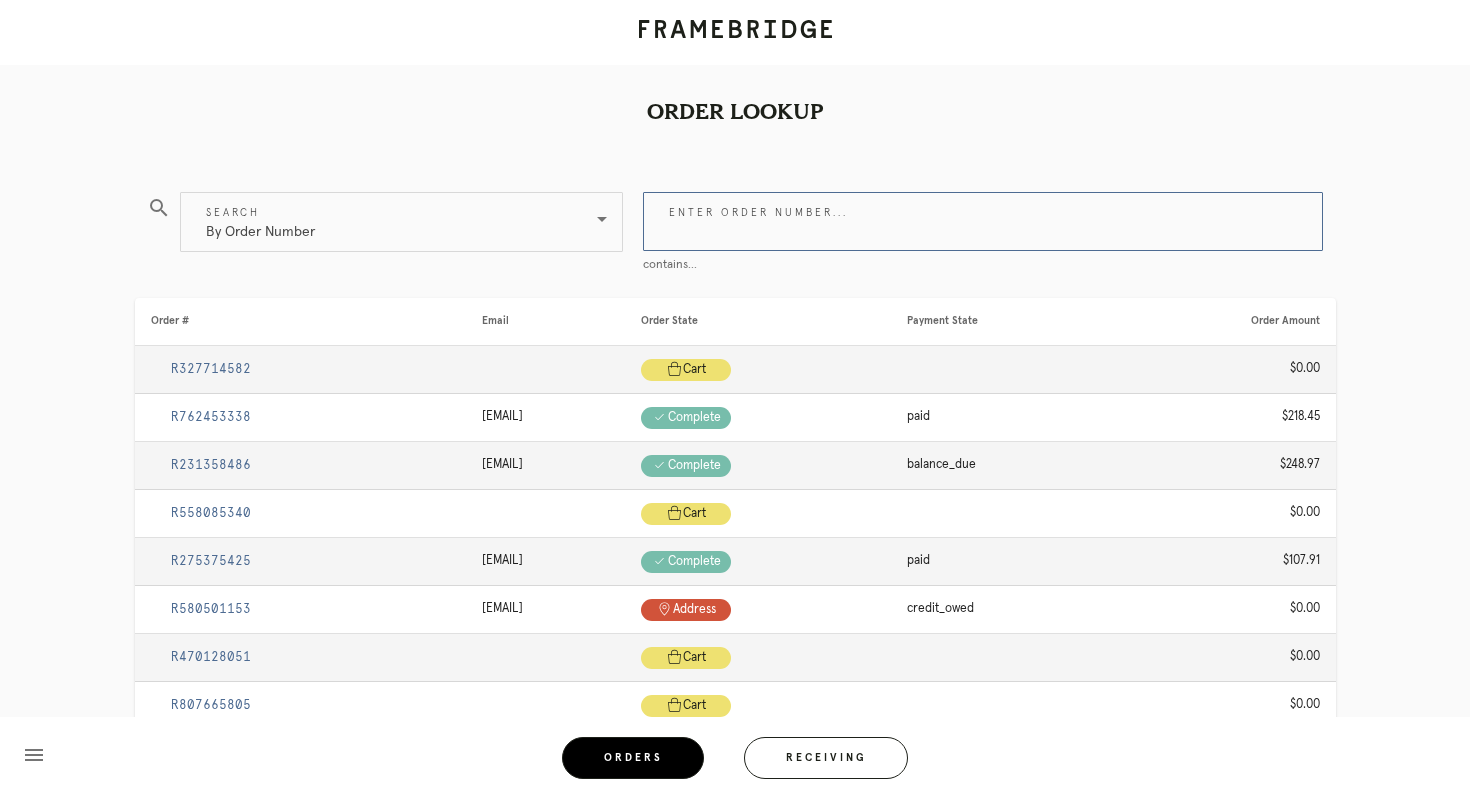 click on "Enter order number..." at bounding box center (983, 221) 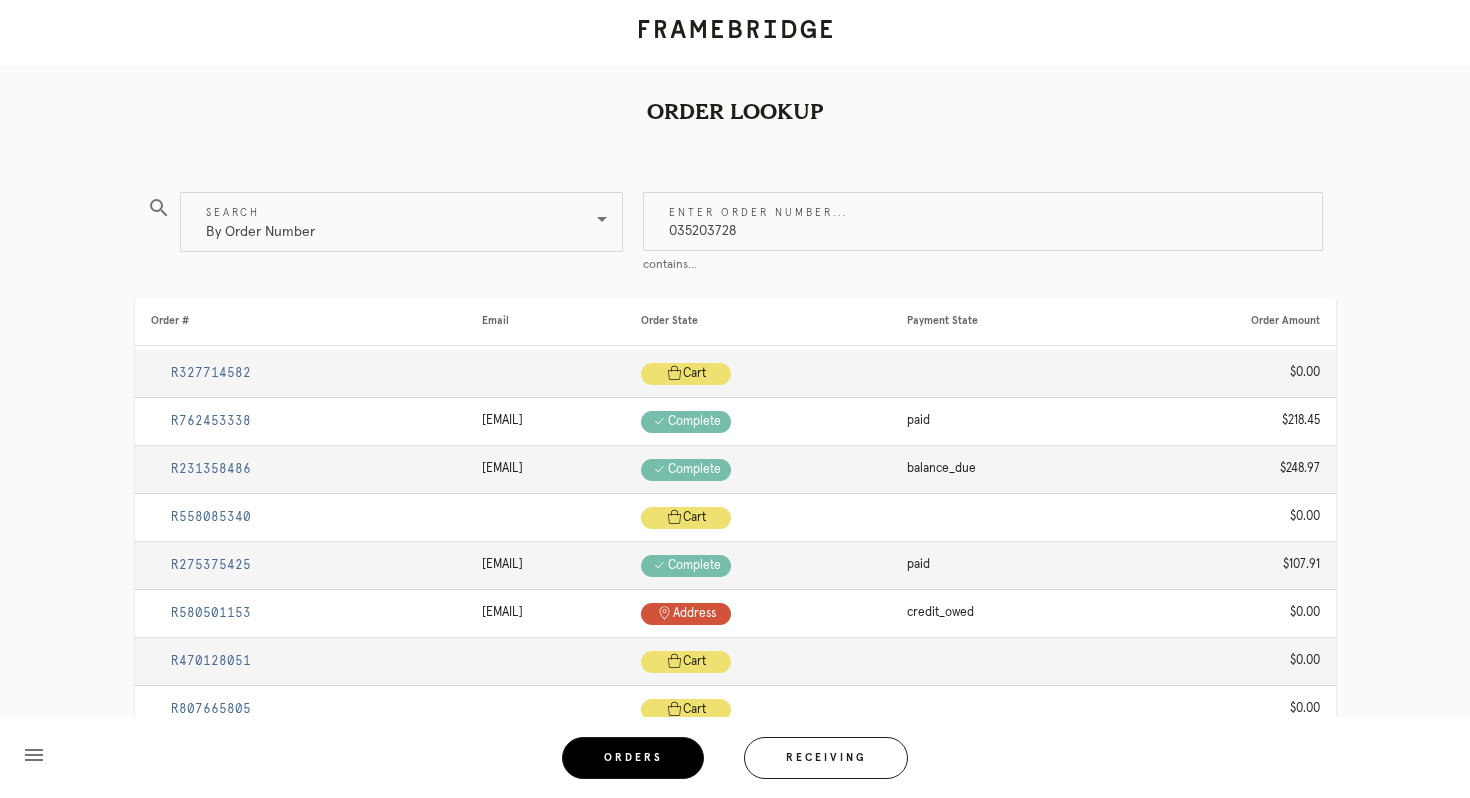 type on "035203728" 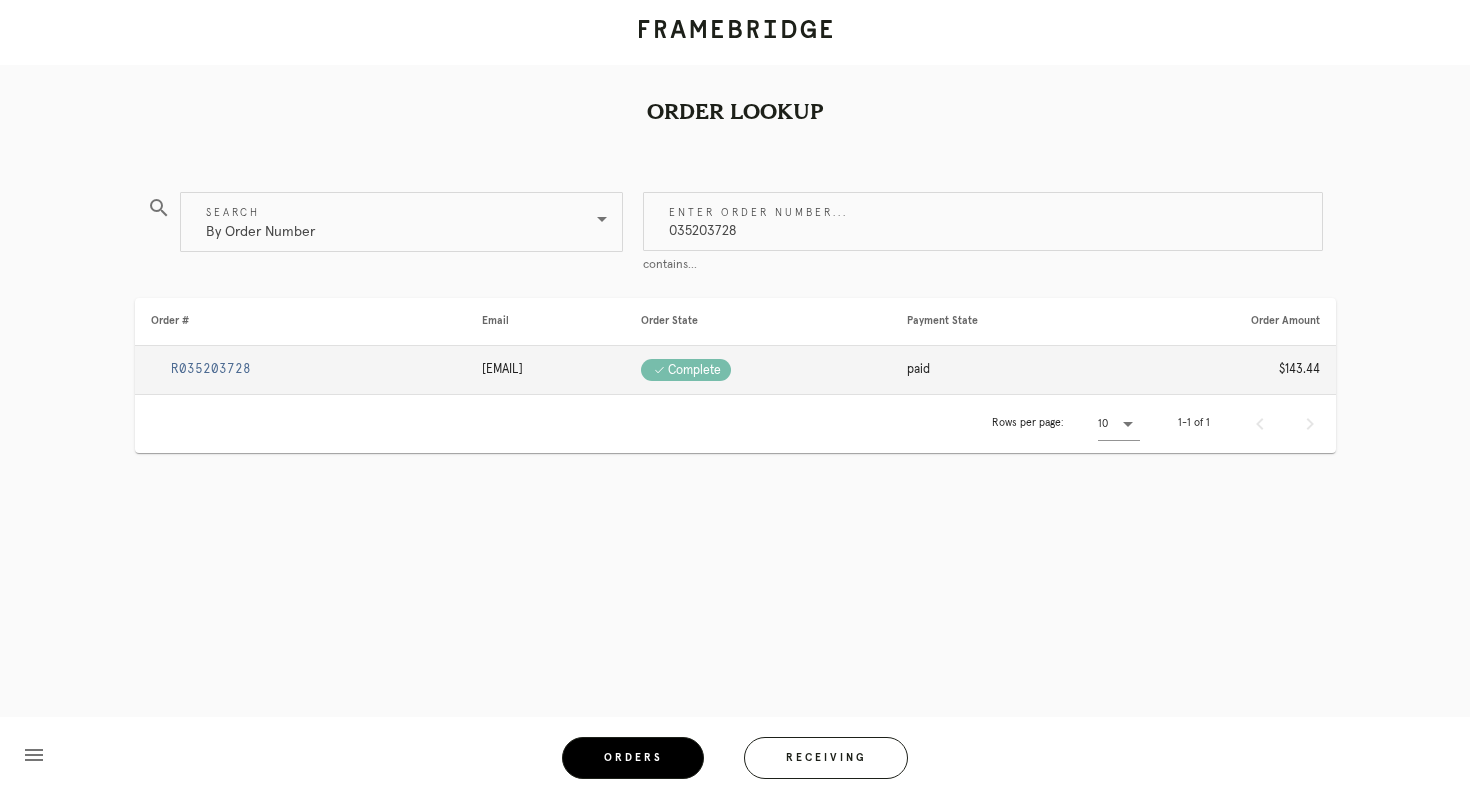 click on "R035203728" at bounding box center [211, 369] 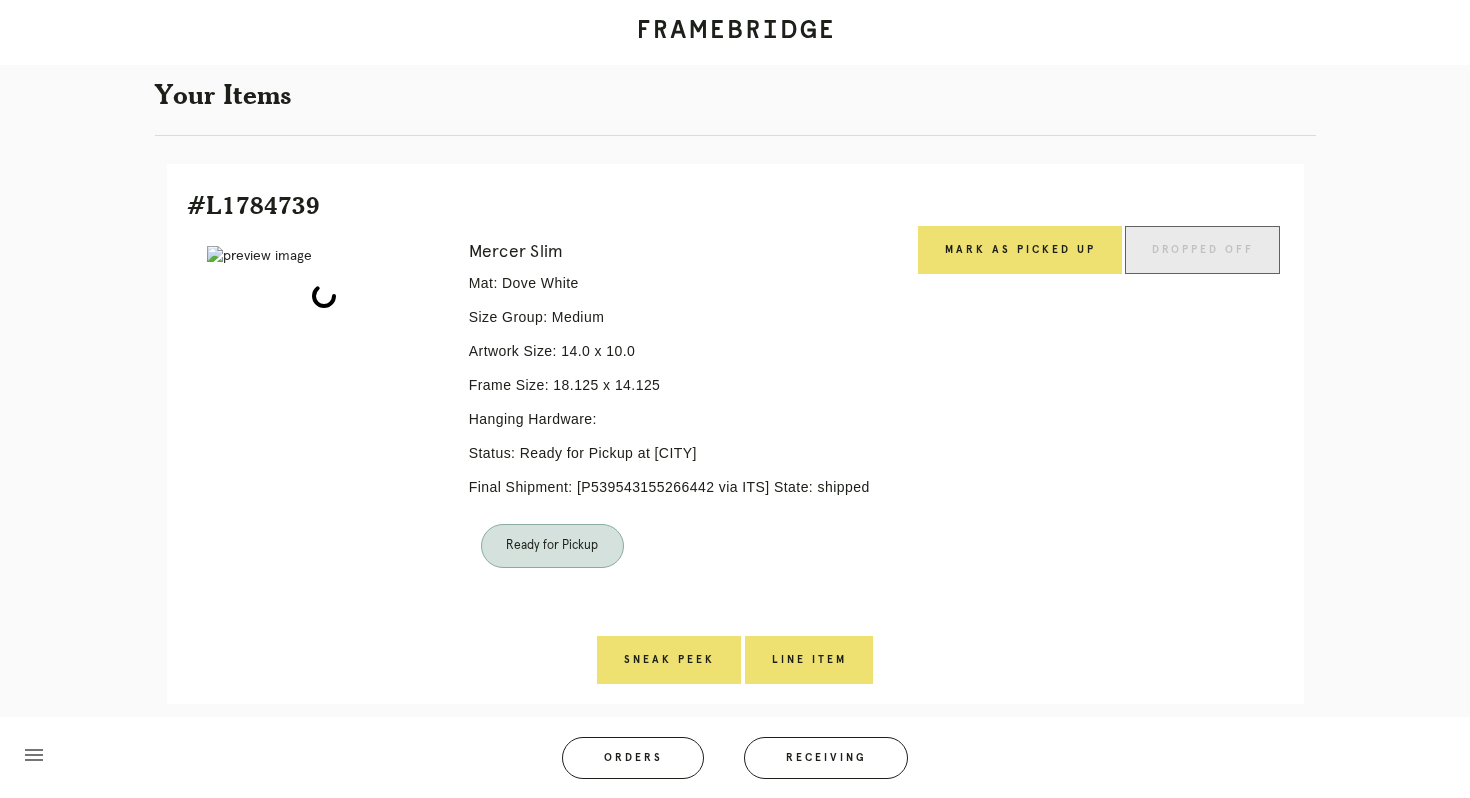 scroll, scrollTop: 399, scrollLeft: 0, axis: vertical 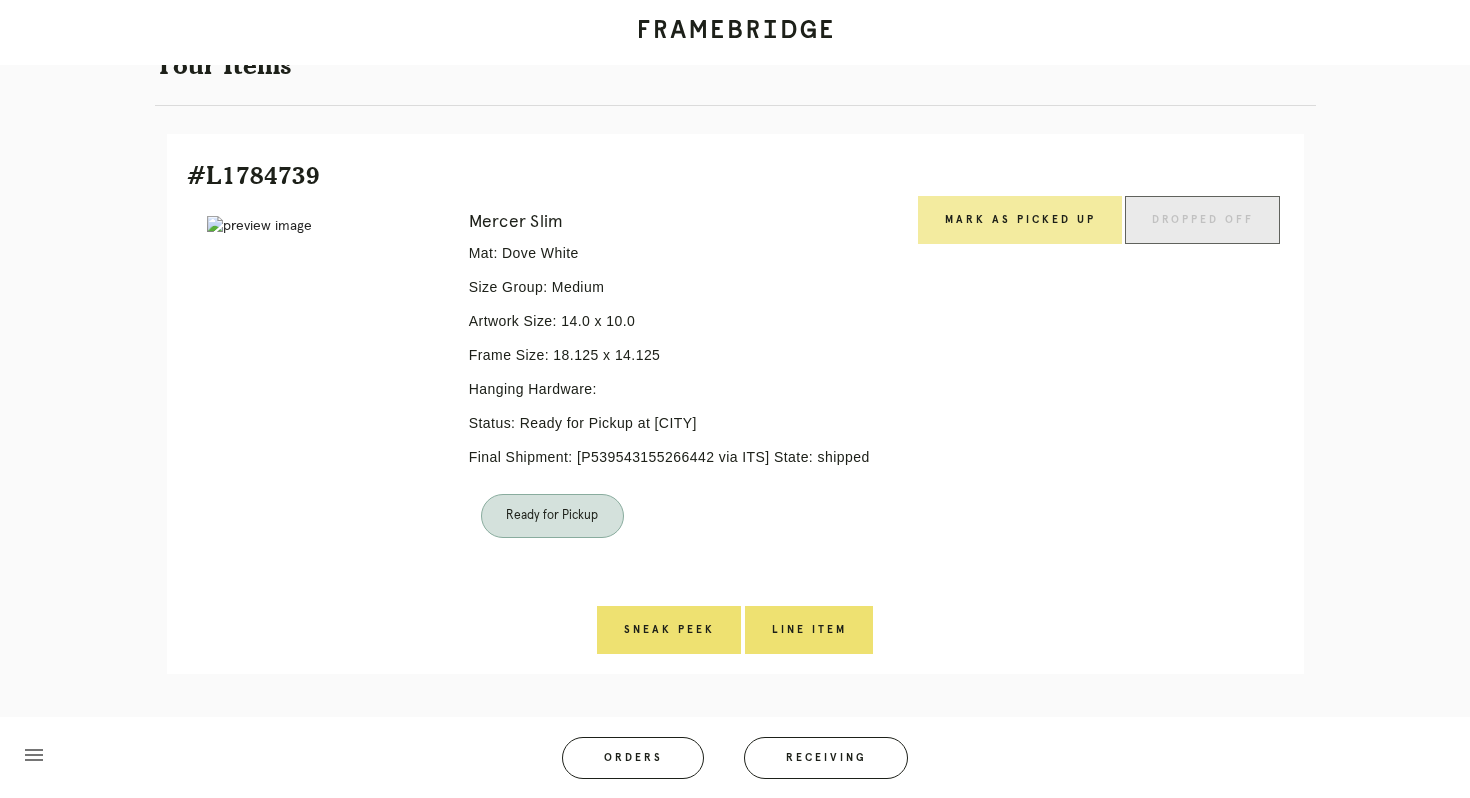 click on "Mark as Picked Up" at bounding box center [1020, 220] 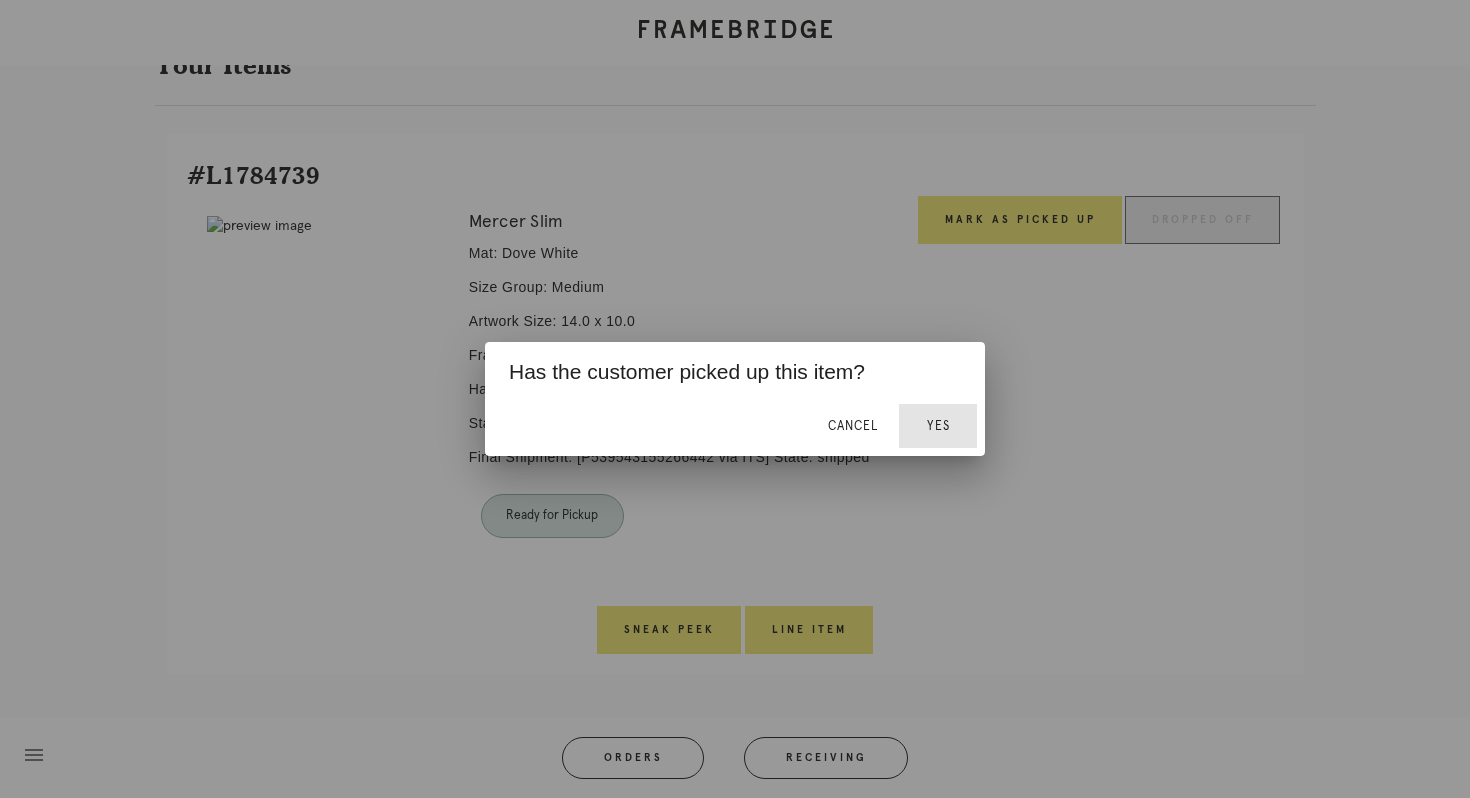 click on "Yes" at bounding box center (938, 426) 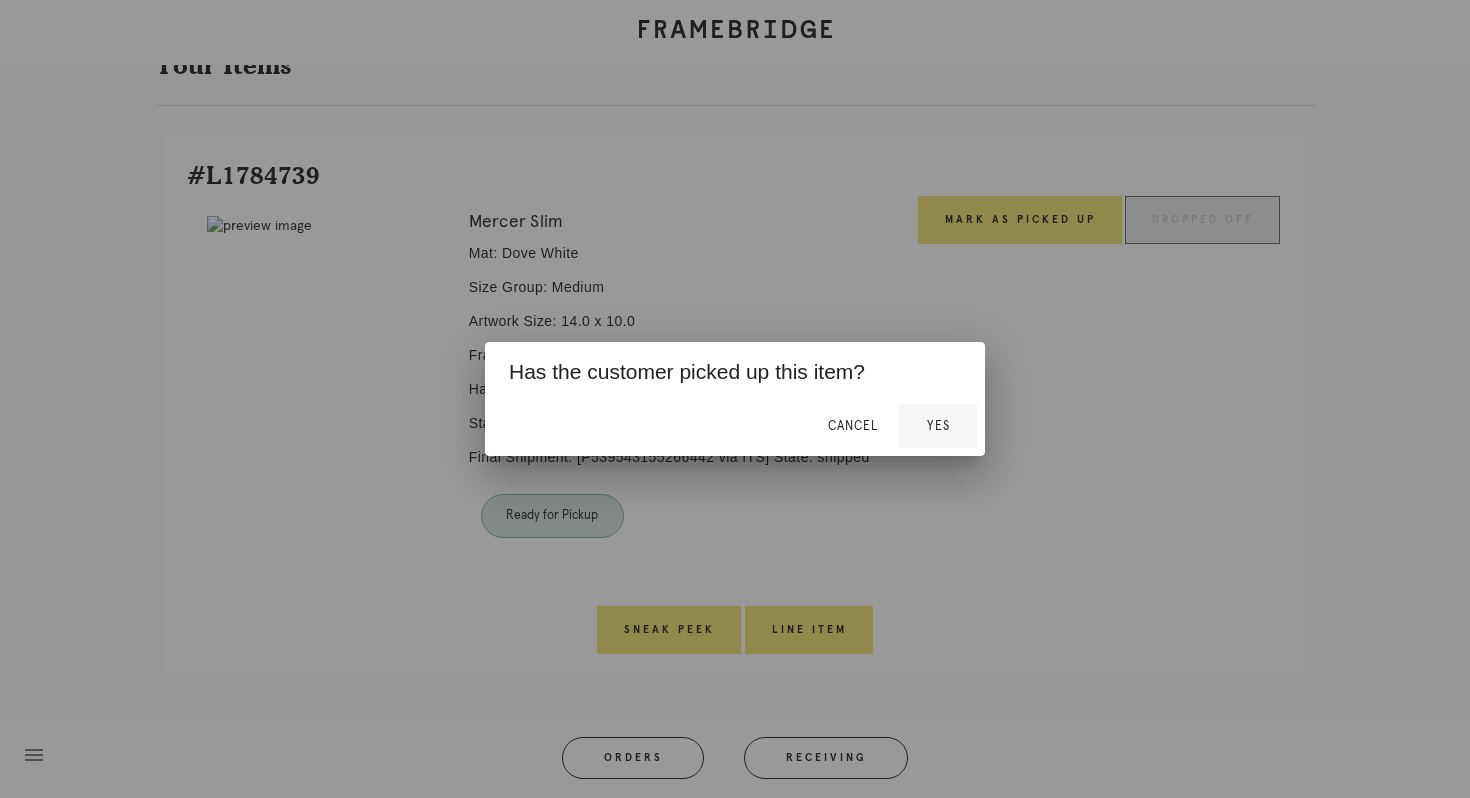scroll, scrollTop: 331, scrollLeft: 0, axis: vertical 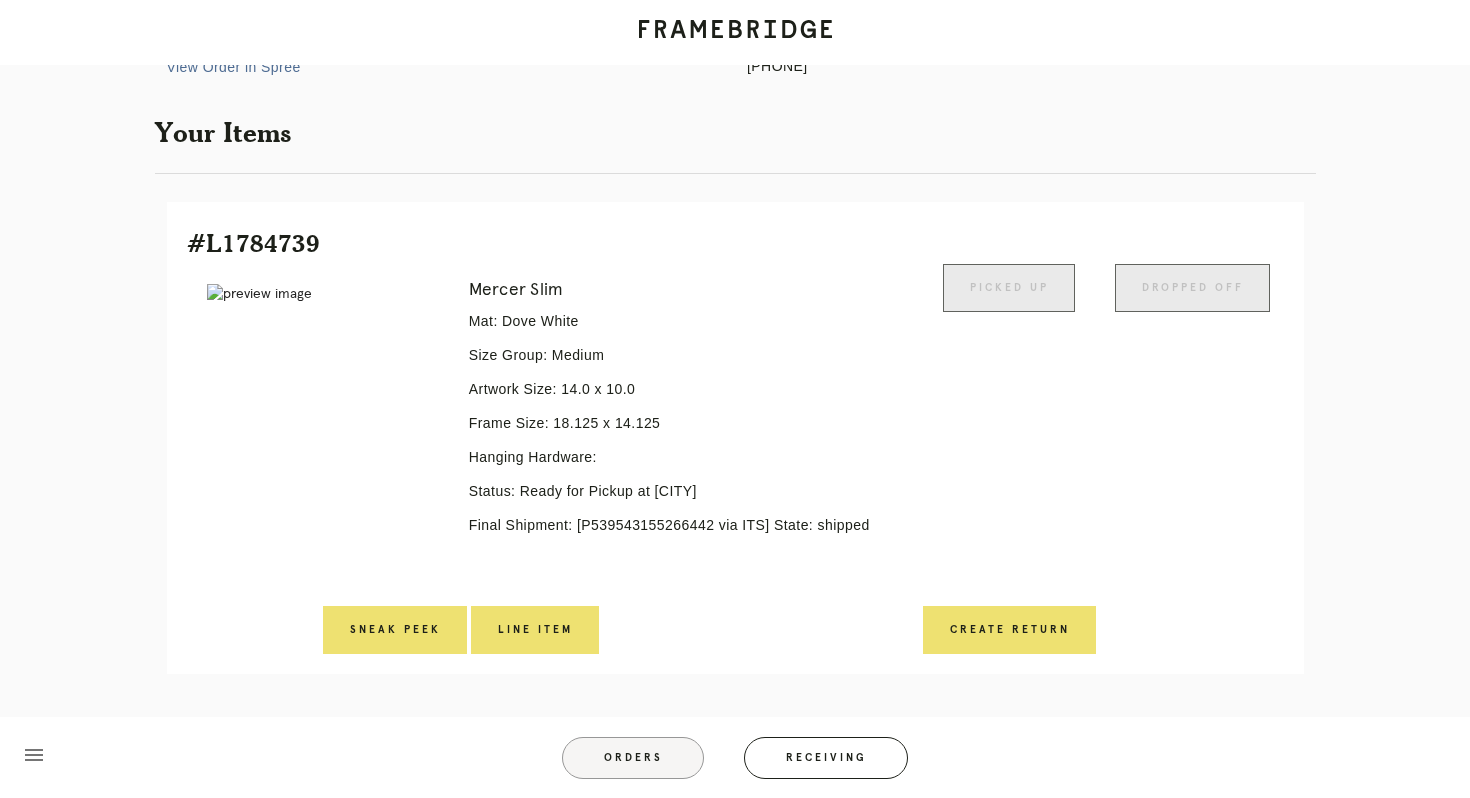 click on "Orders" at bounding box center [633, 758] 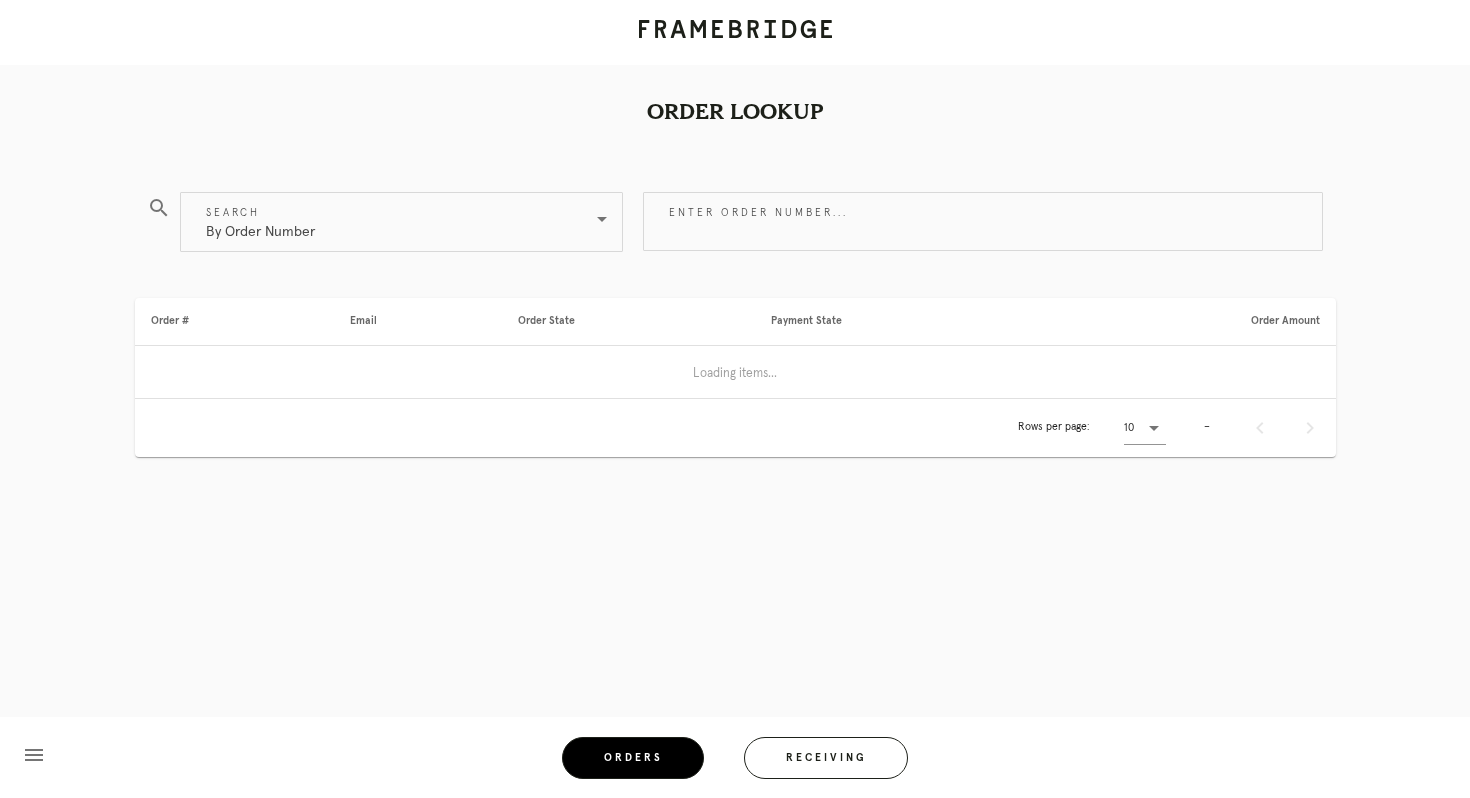 scroll, scrollTop: 0, scrollLeft: 0, axis: both 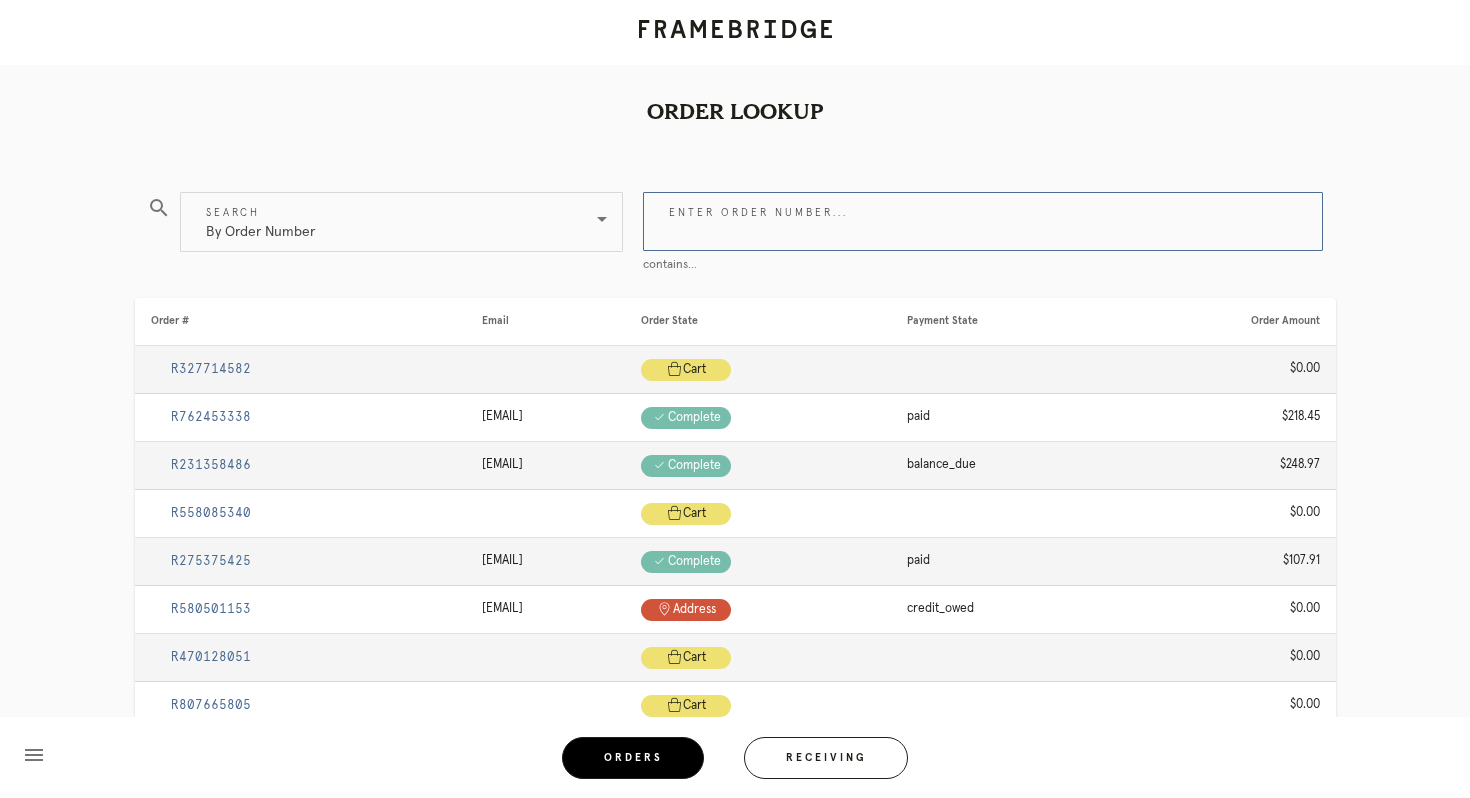 click on "Enter order number..." at bounding box center [983, 221] 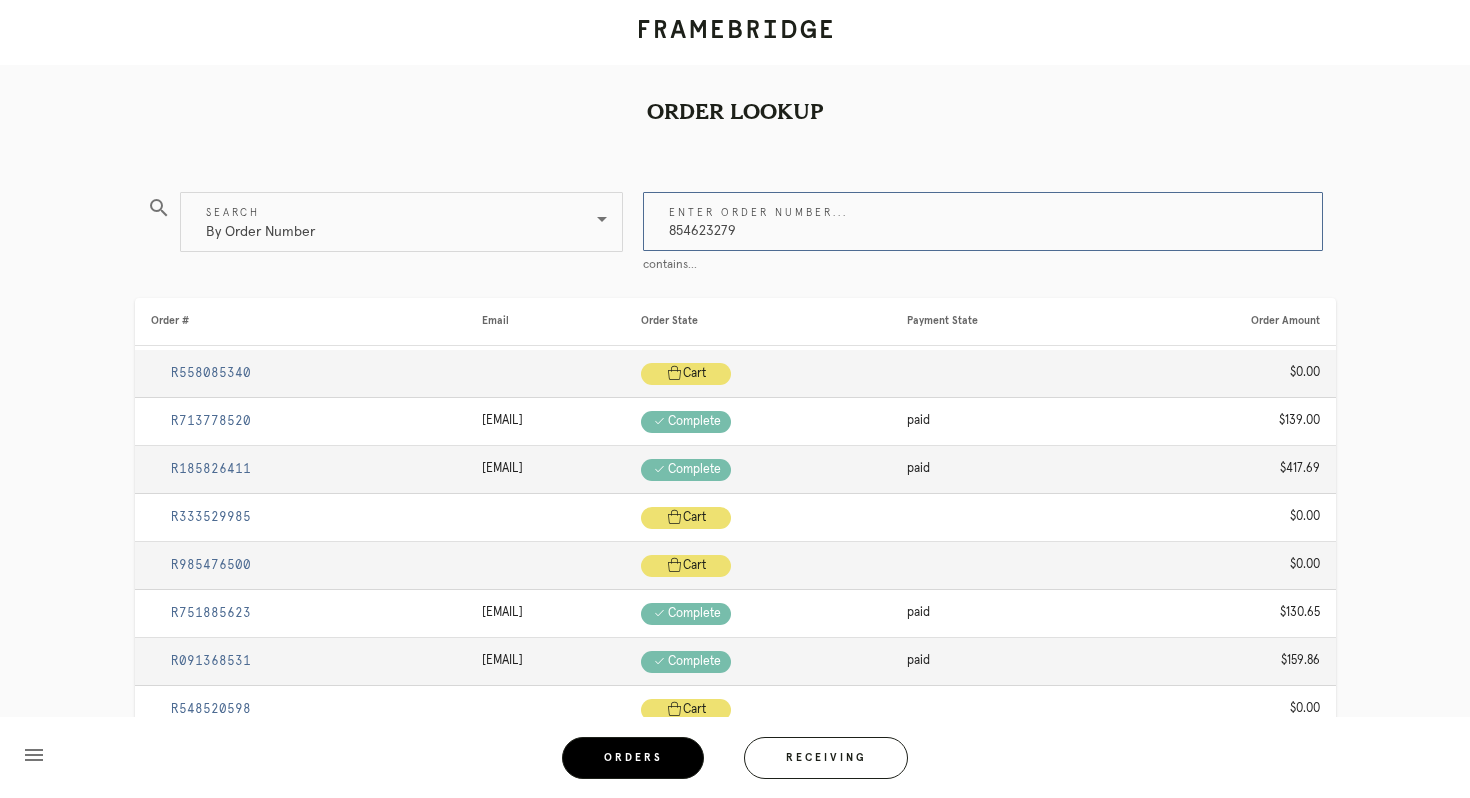 type on "854623279" 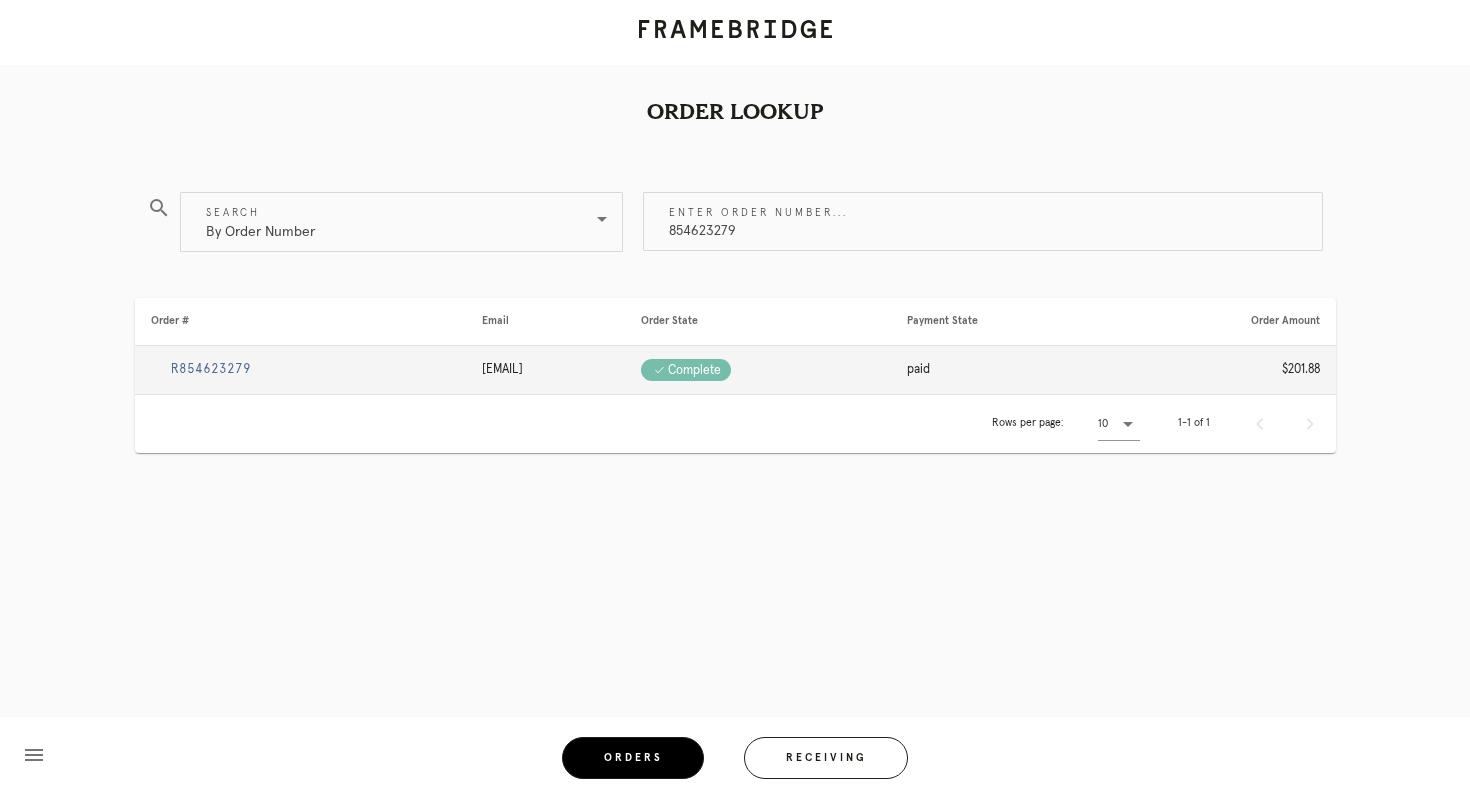 click on "R854623279" at bounding box center [211, 369] 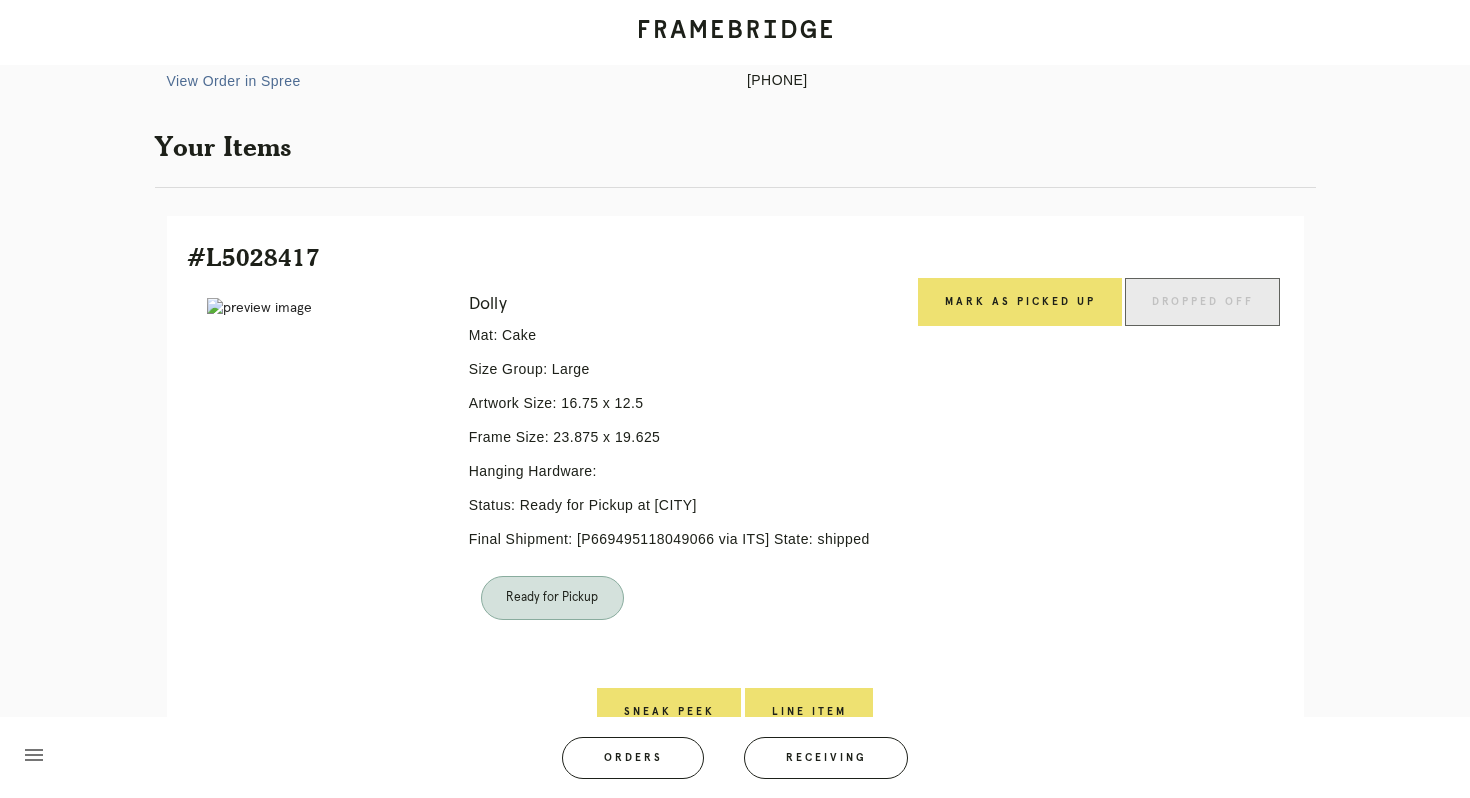 scroll, scrollTop: 399, scrollLeft: 0, axis: vertical 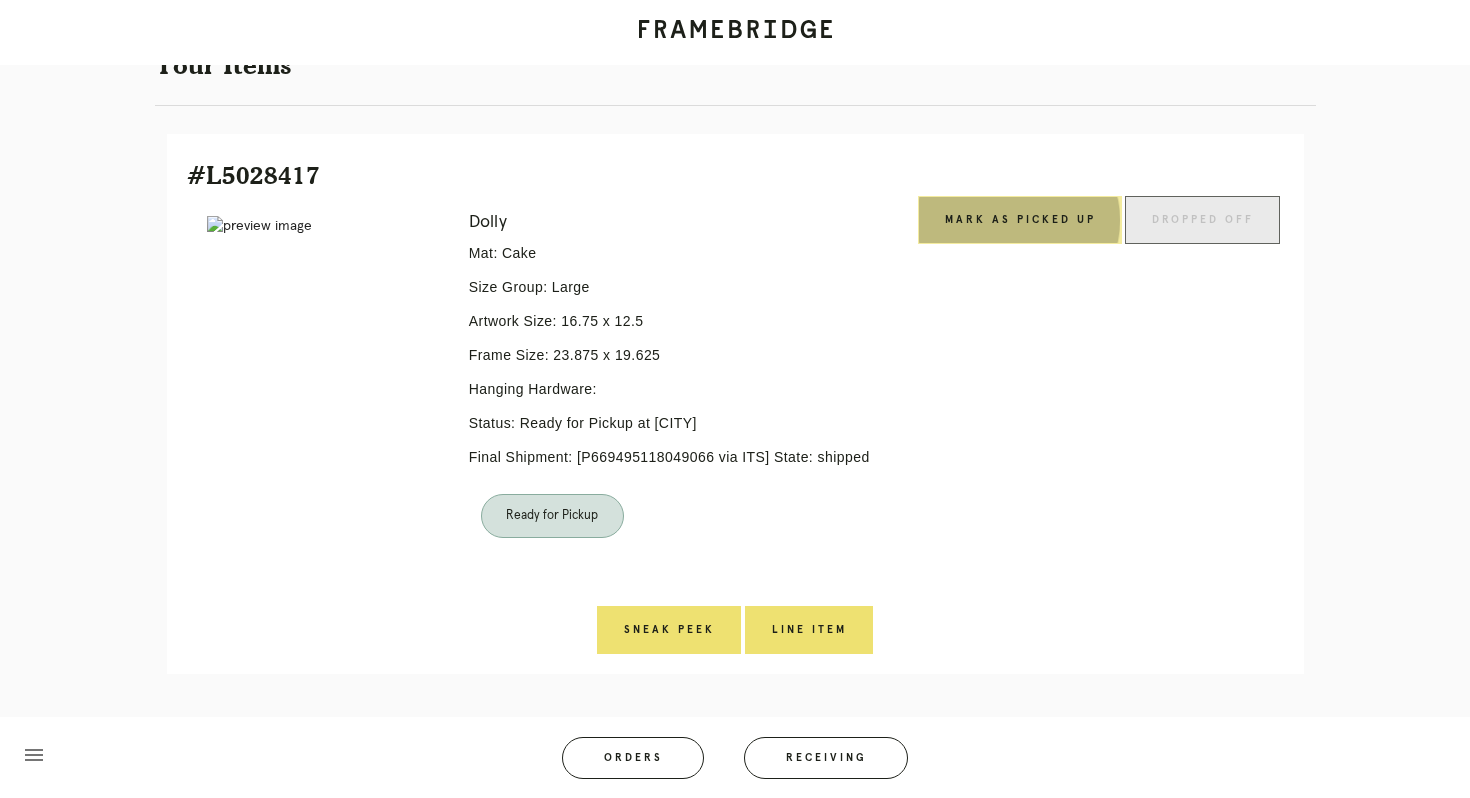 click on "Mark as Picked Up" at bounding box center (1020, 220) 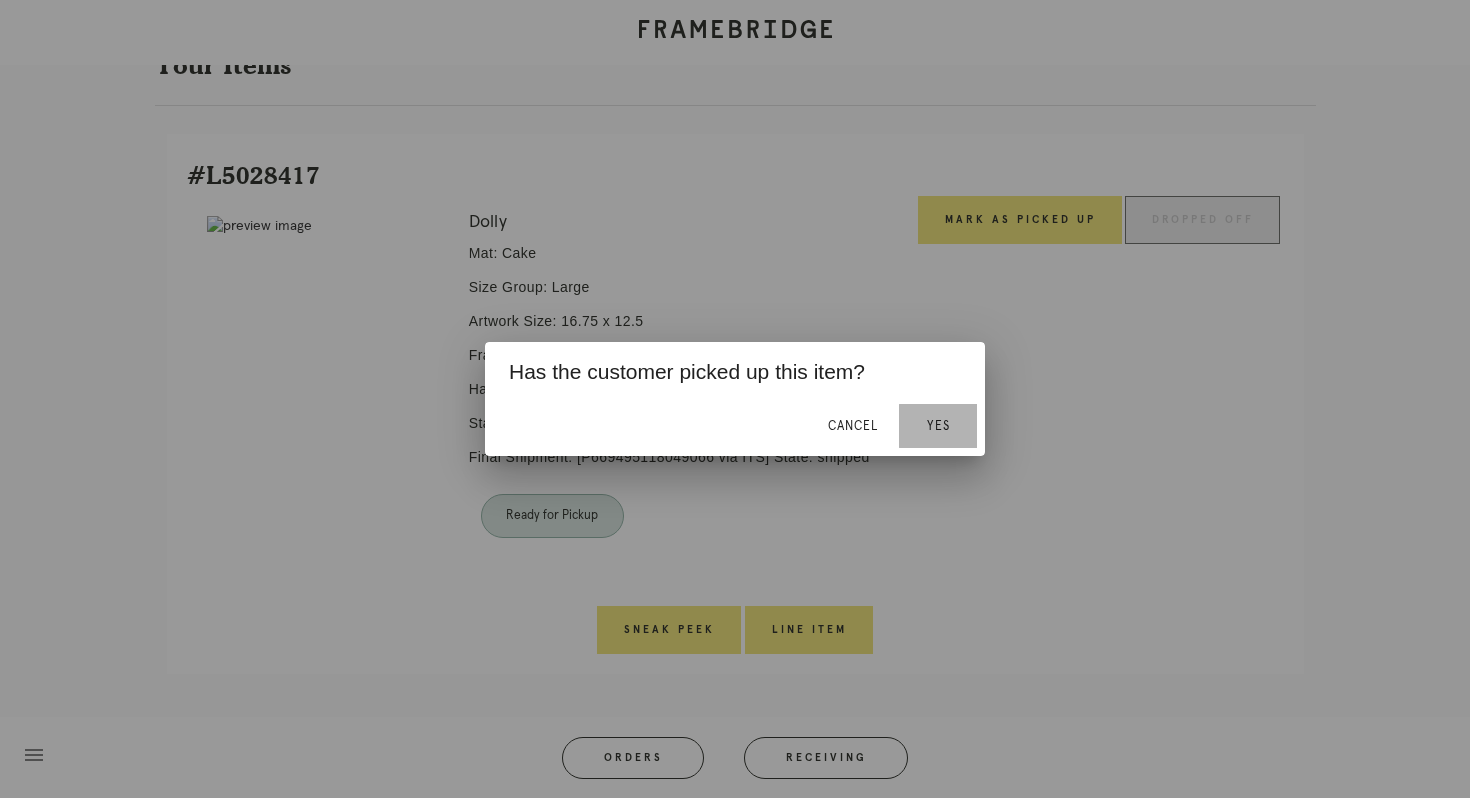 click on "Yes" at bounding box center [938, 426] 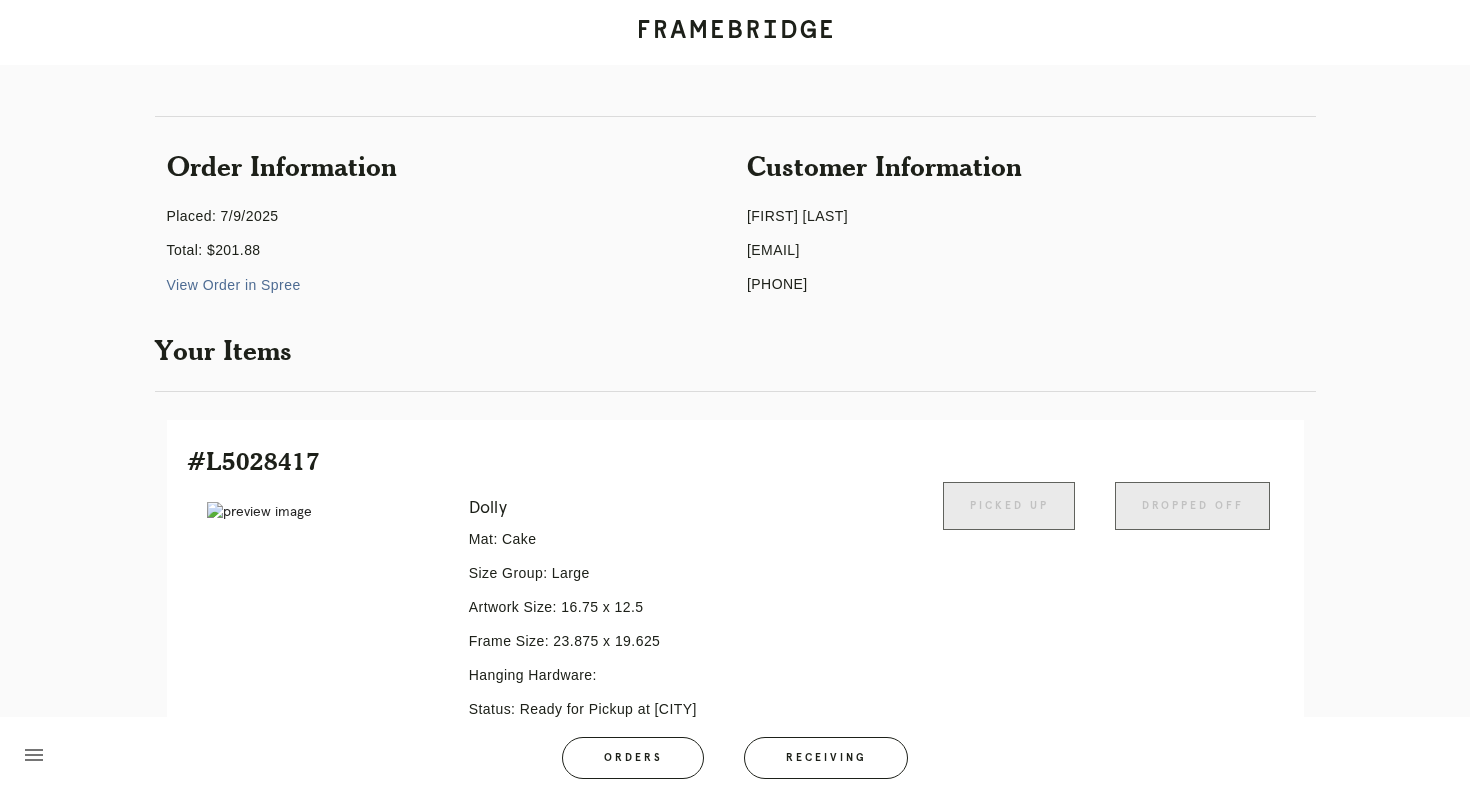 scroll, scrollTop: 0, scrollLeft: 0, axis: both 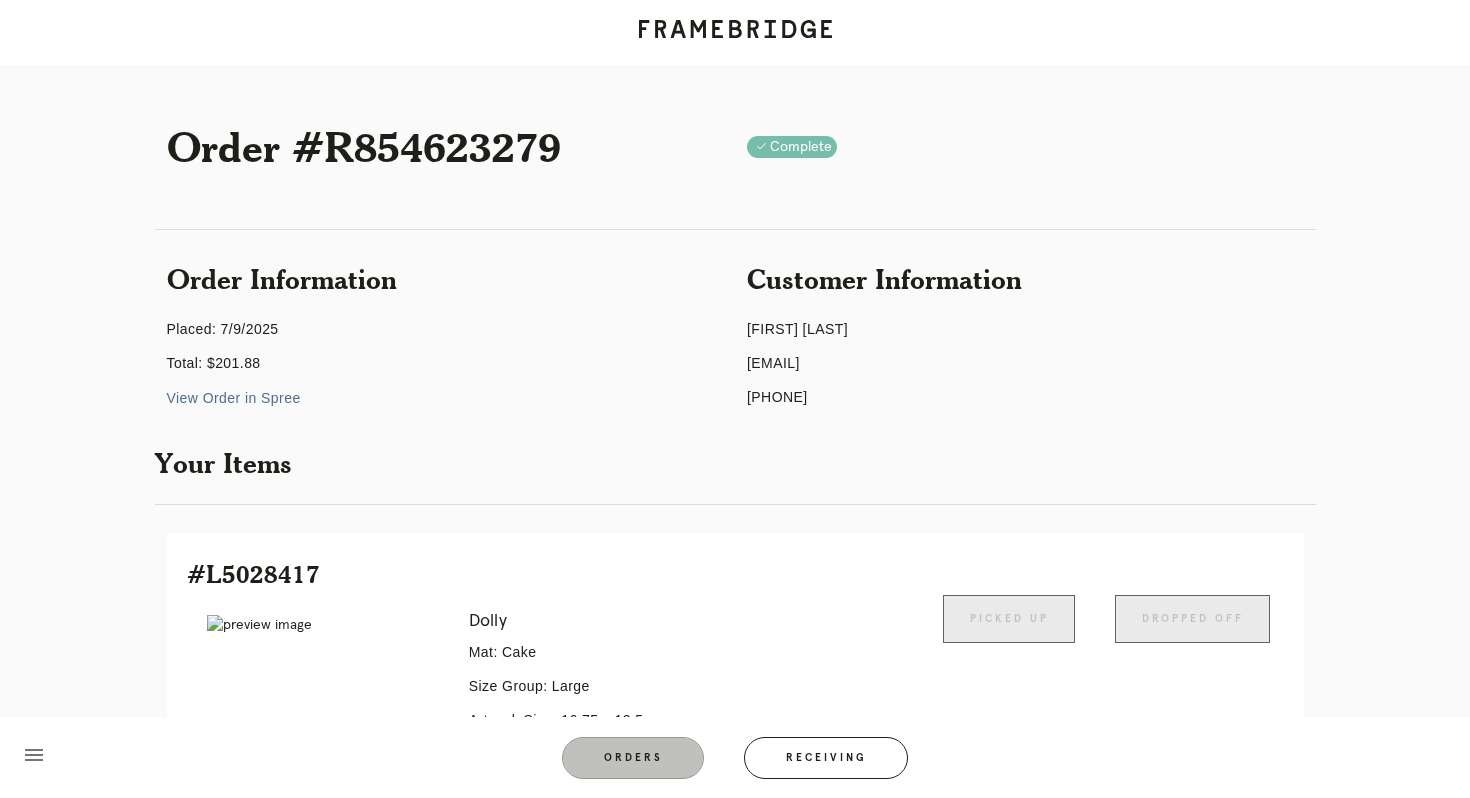 click on "Orders" at bounding box center (633, 758) 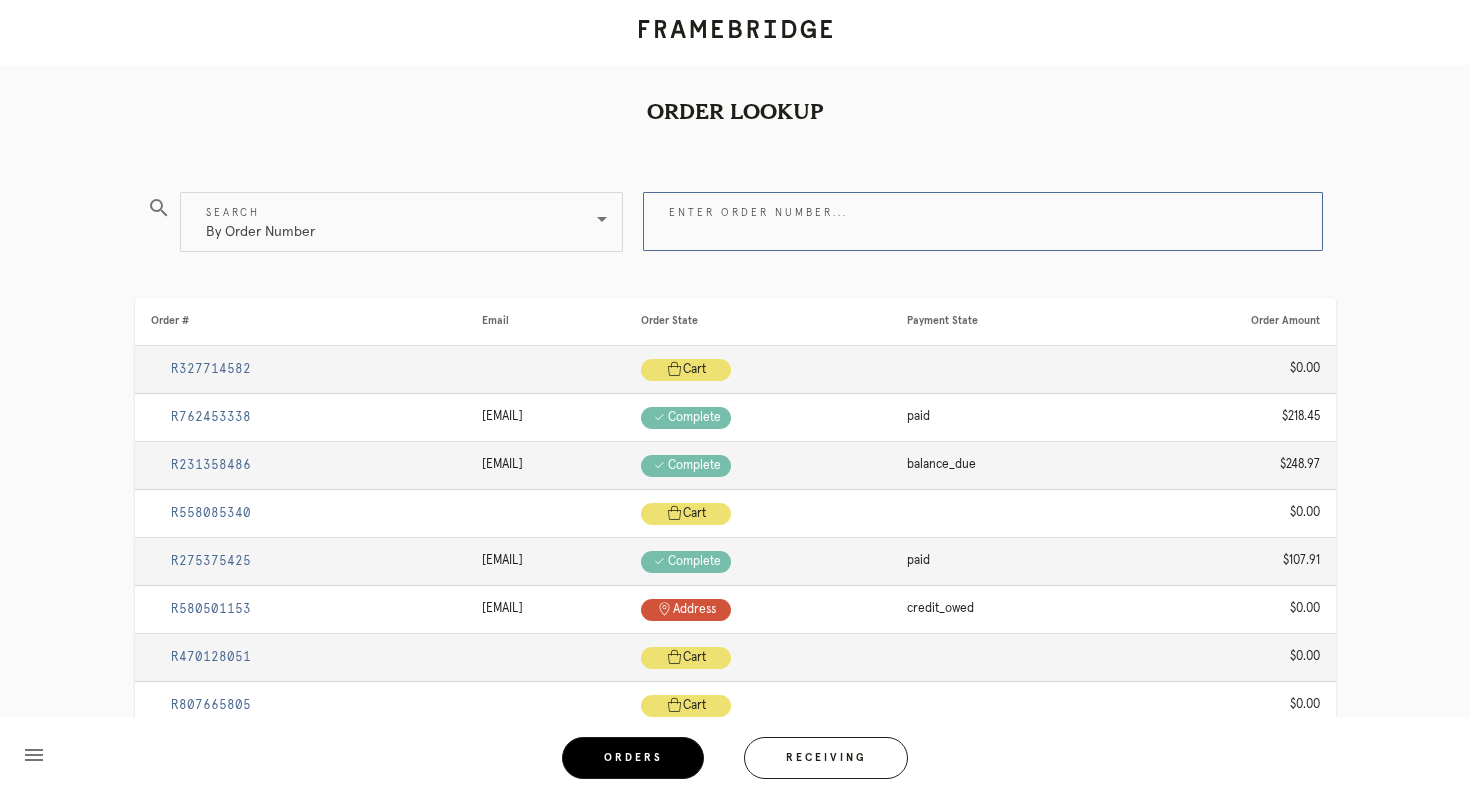 click on "Enter order number..." at bounding box center (983, 221) 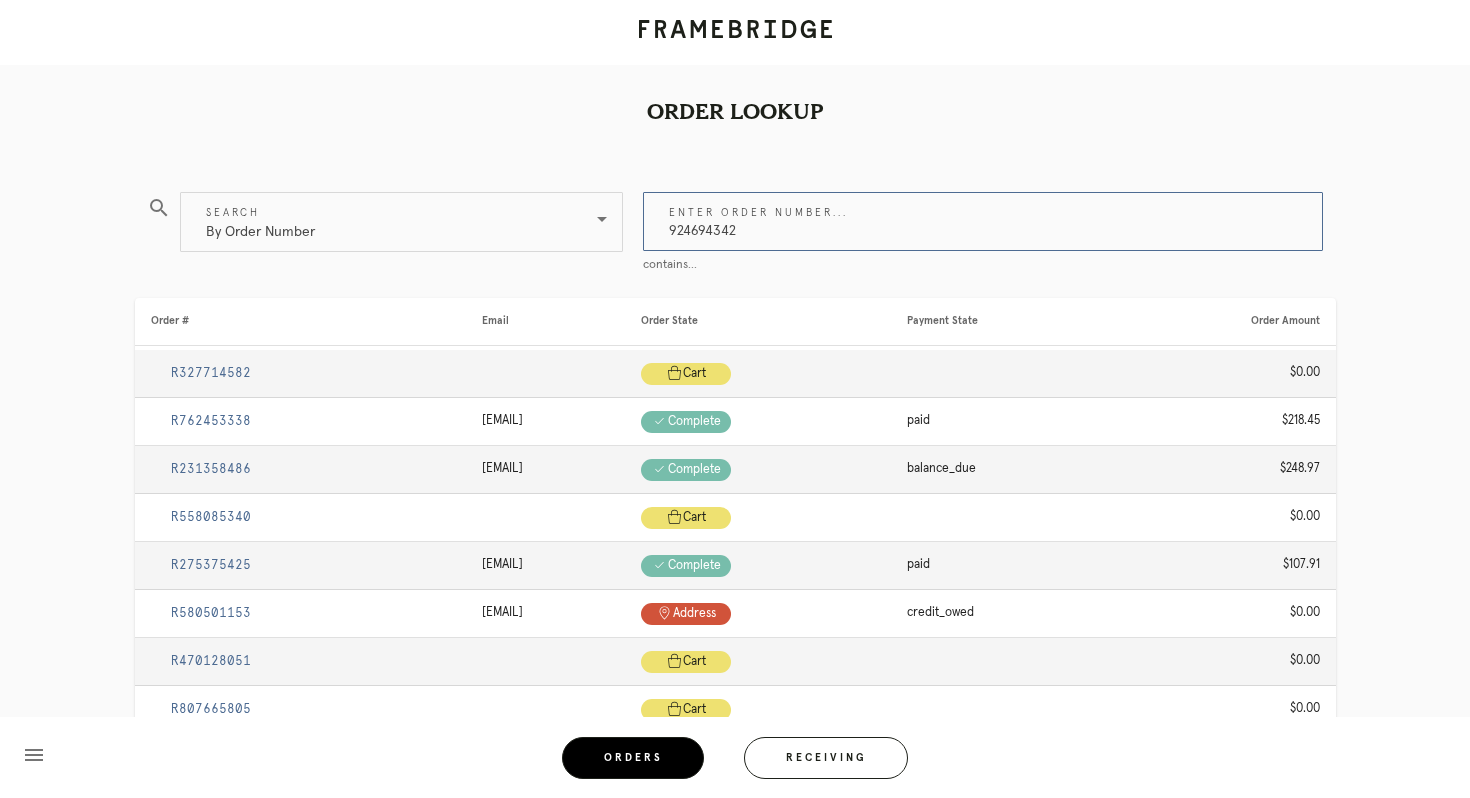 type on "924694342" 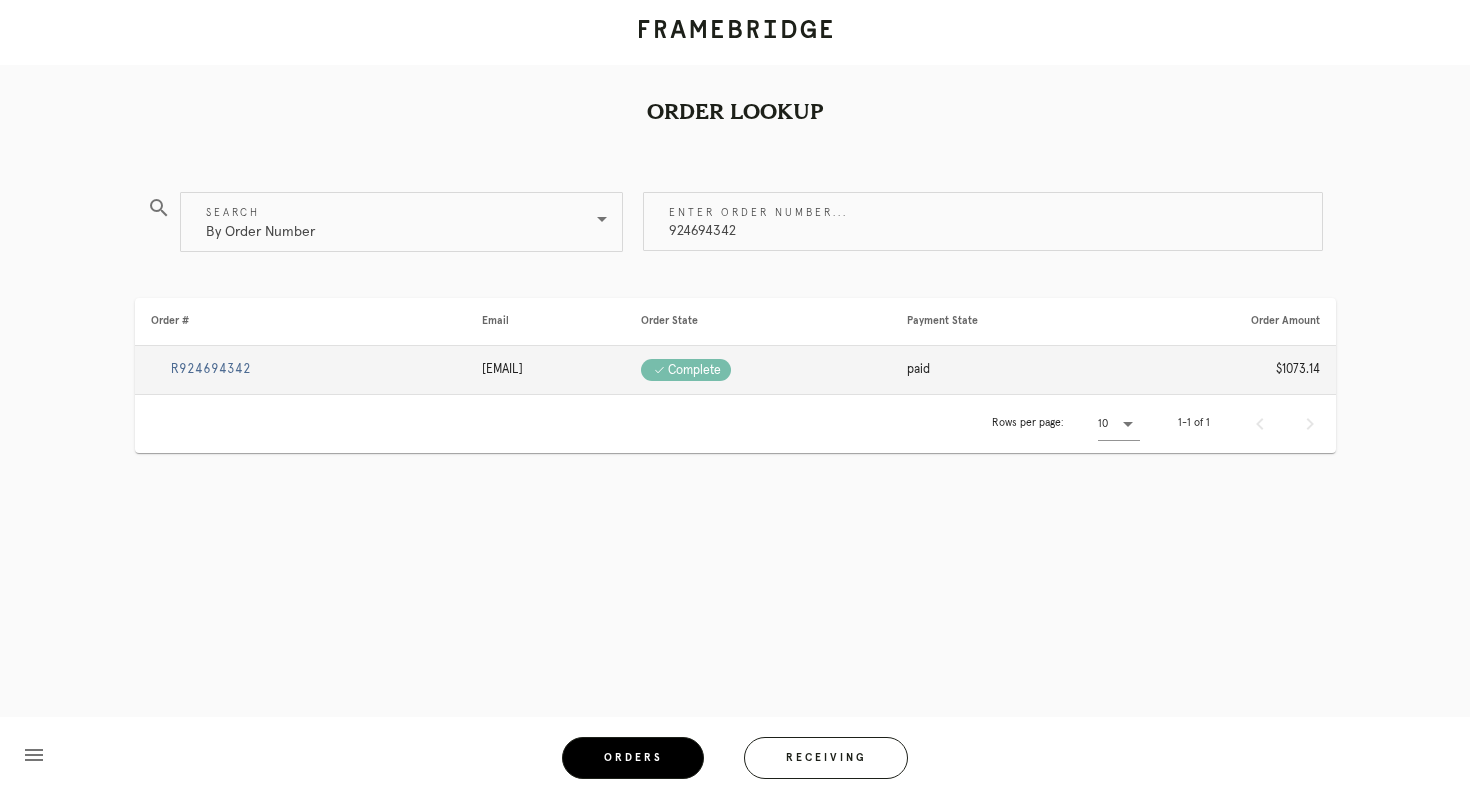 click on "R924694342" at bounding box center (211, 369) 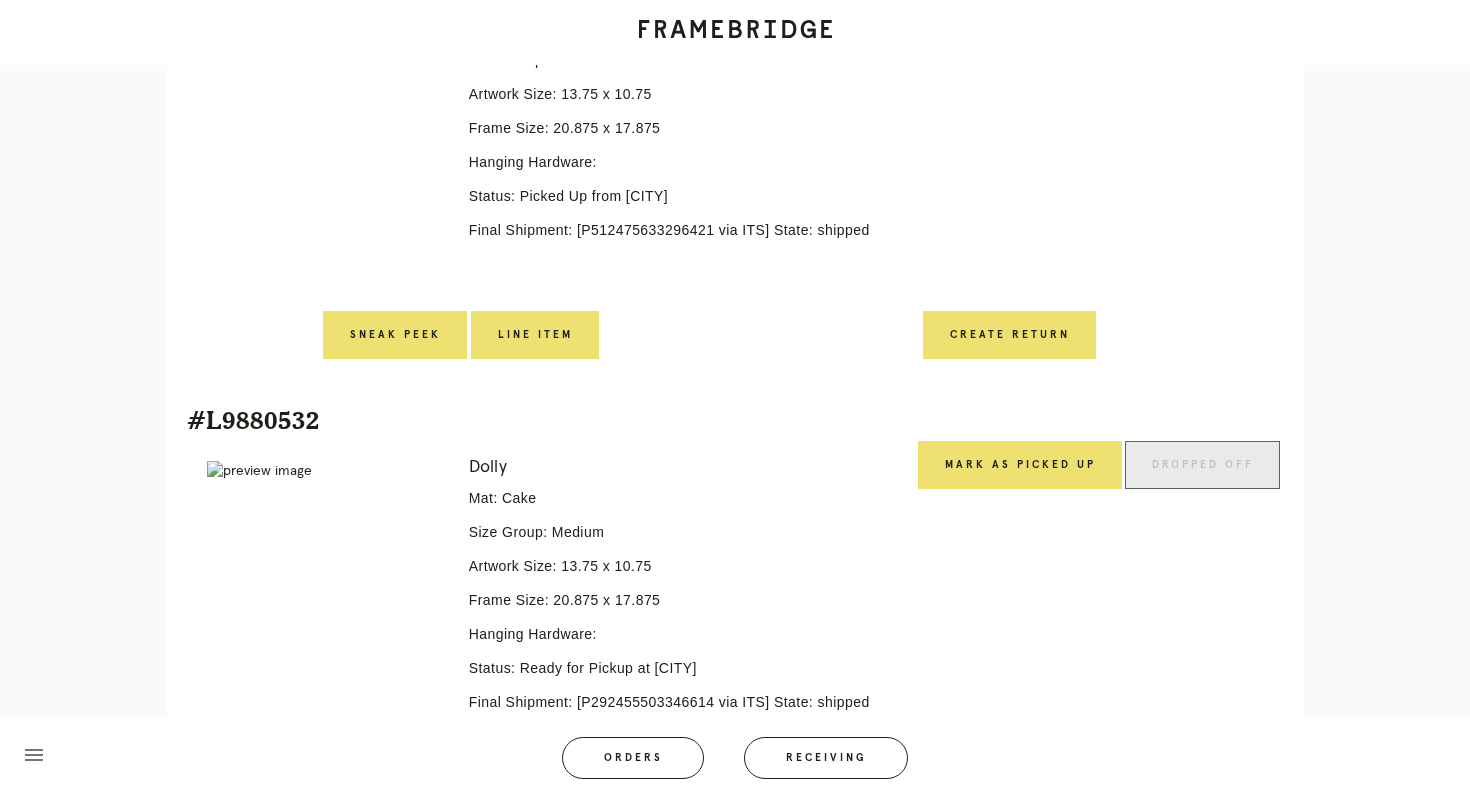 scroll, scrollTop: 641, scrollLeft: 0, axis: vertical 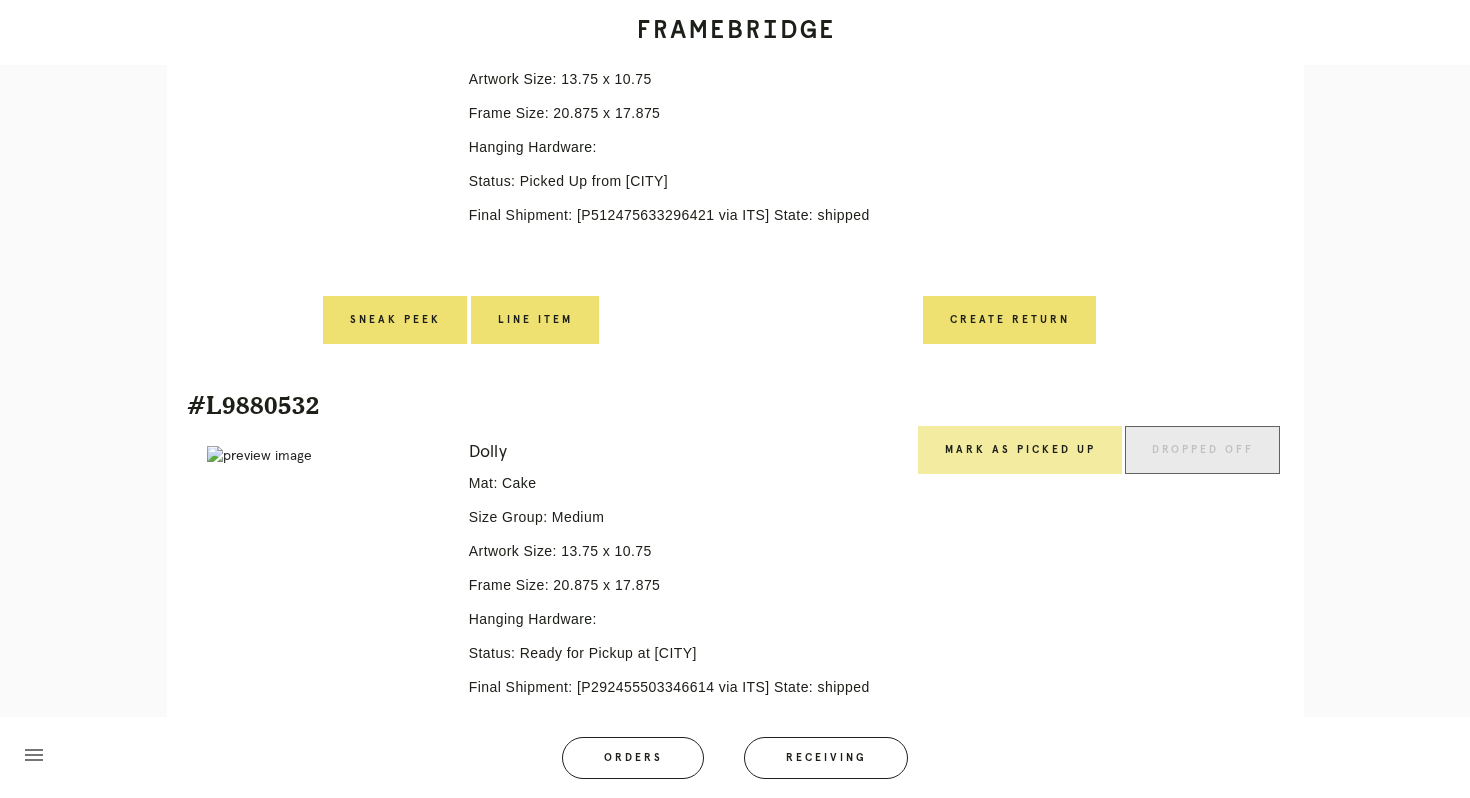 click on "Mark as Picked Up" at bounding box center [1020, 450] 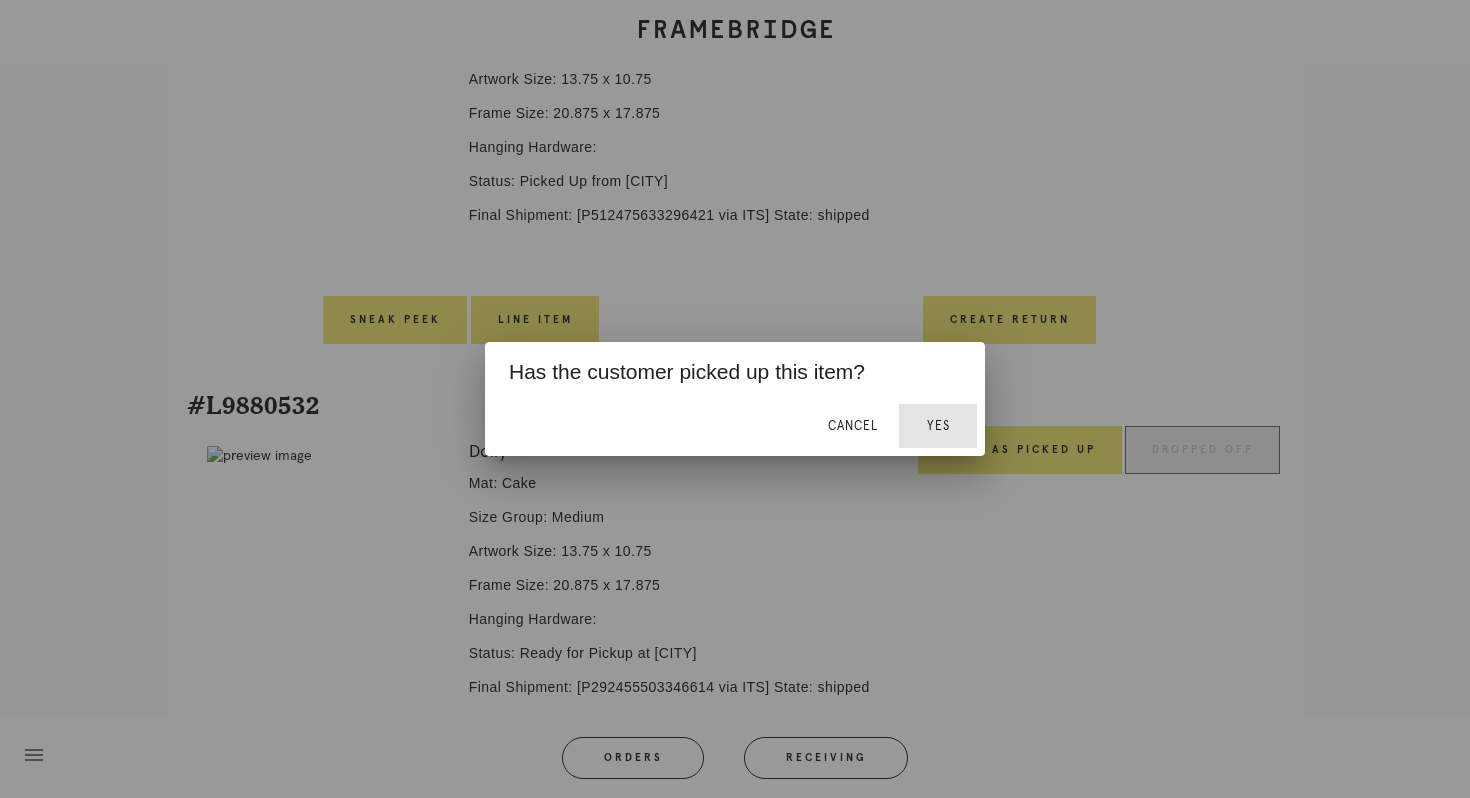 click on "Yes" at bounding box center [938, 426] 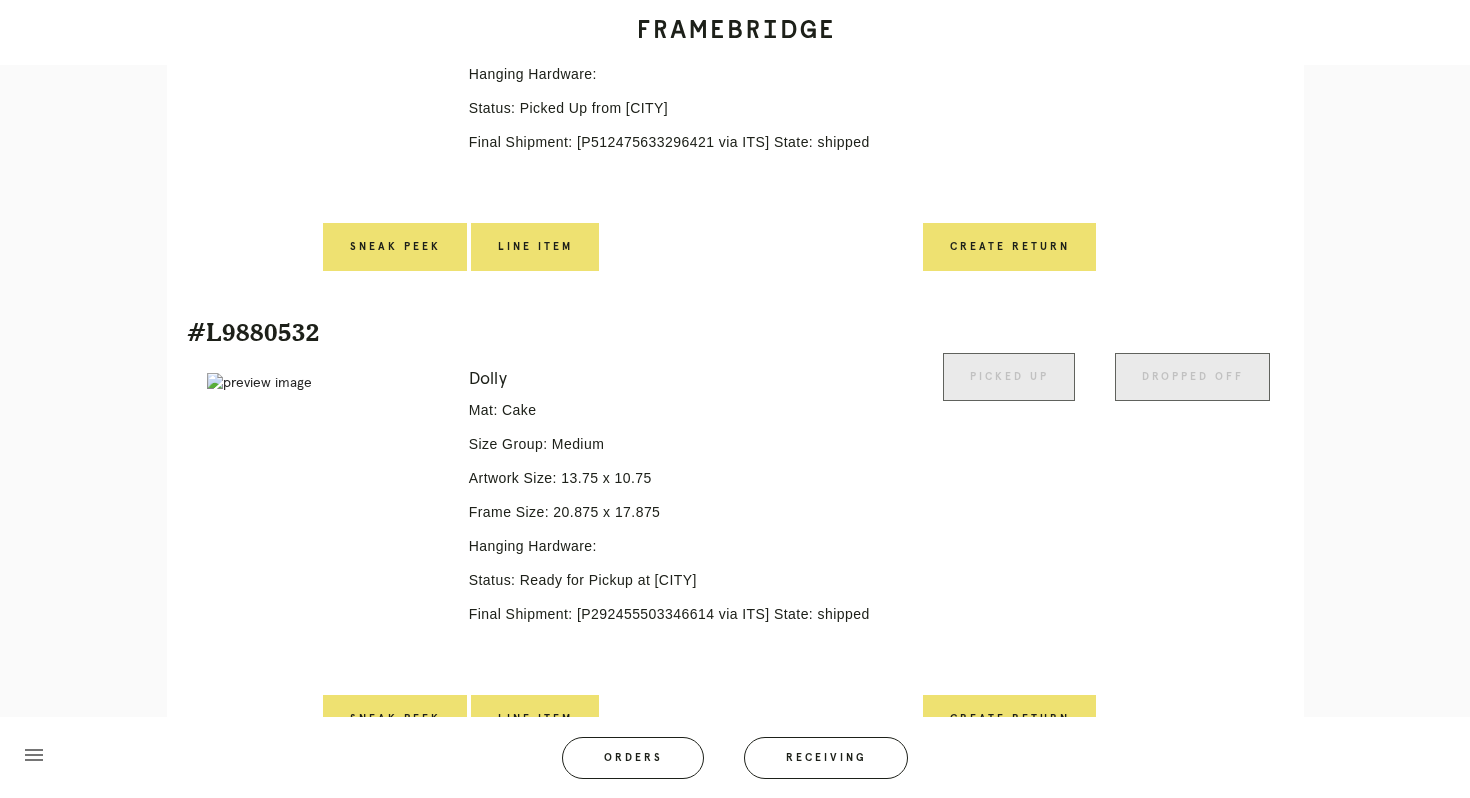 scroll, scrollTop: 0, scrollLeft: 0, axis: both 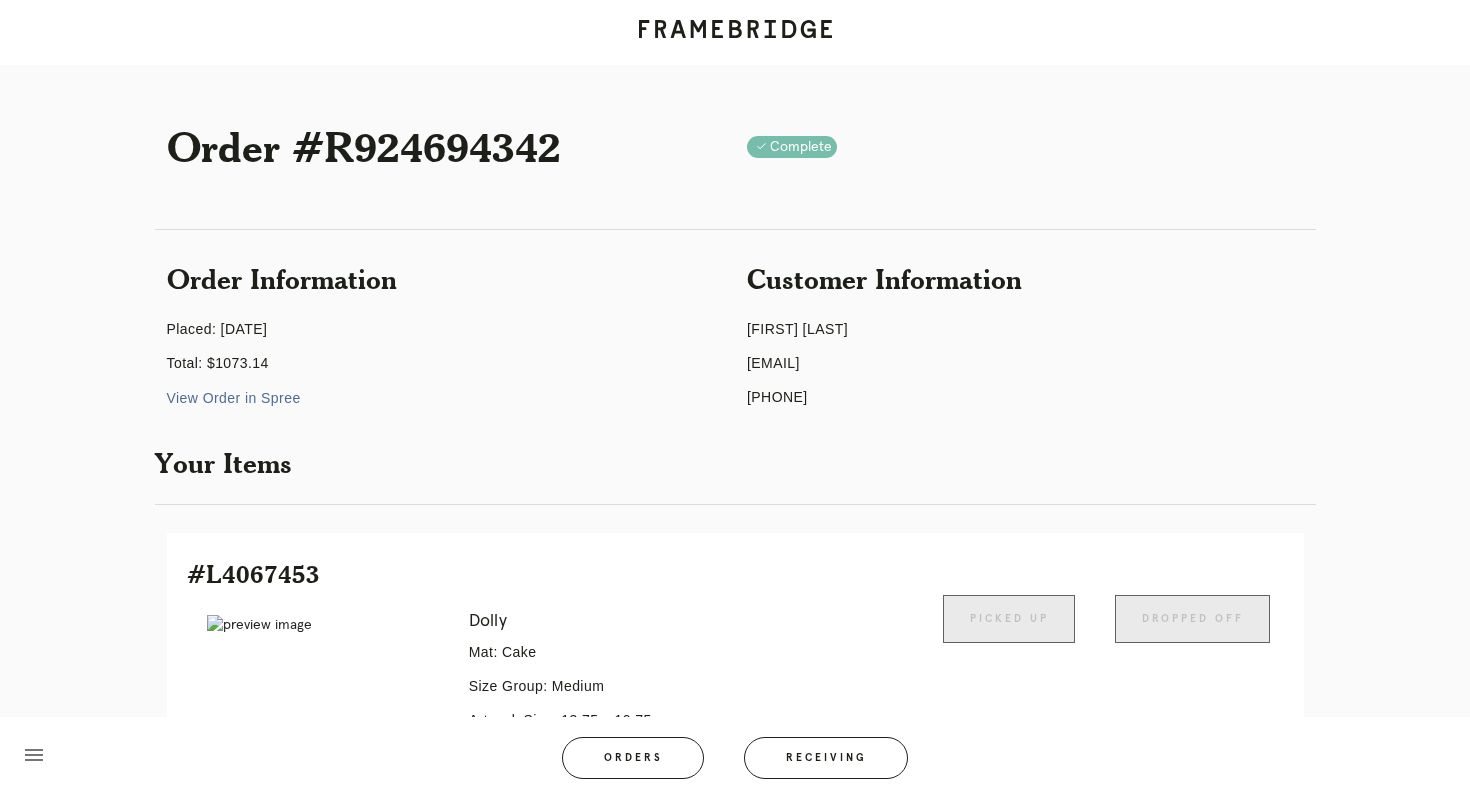 drag, startPoint x: 839, startPoint y: 325, endPoint x: 748, endPoint y: 329, distance: 91.08787 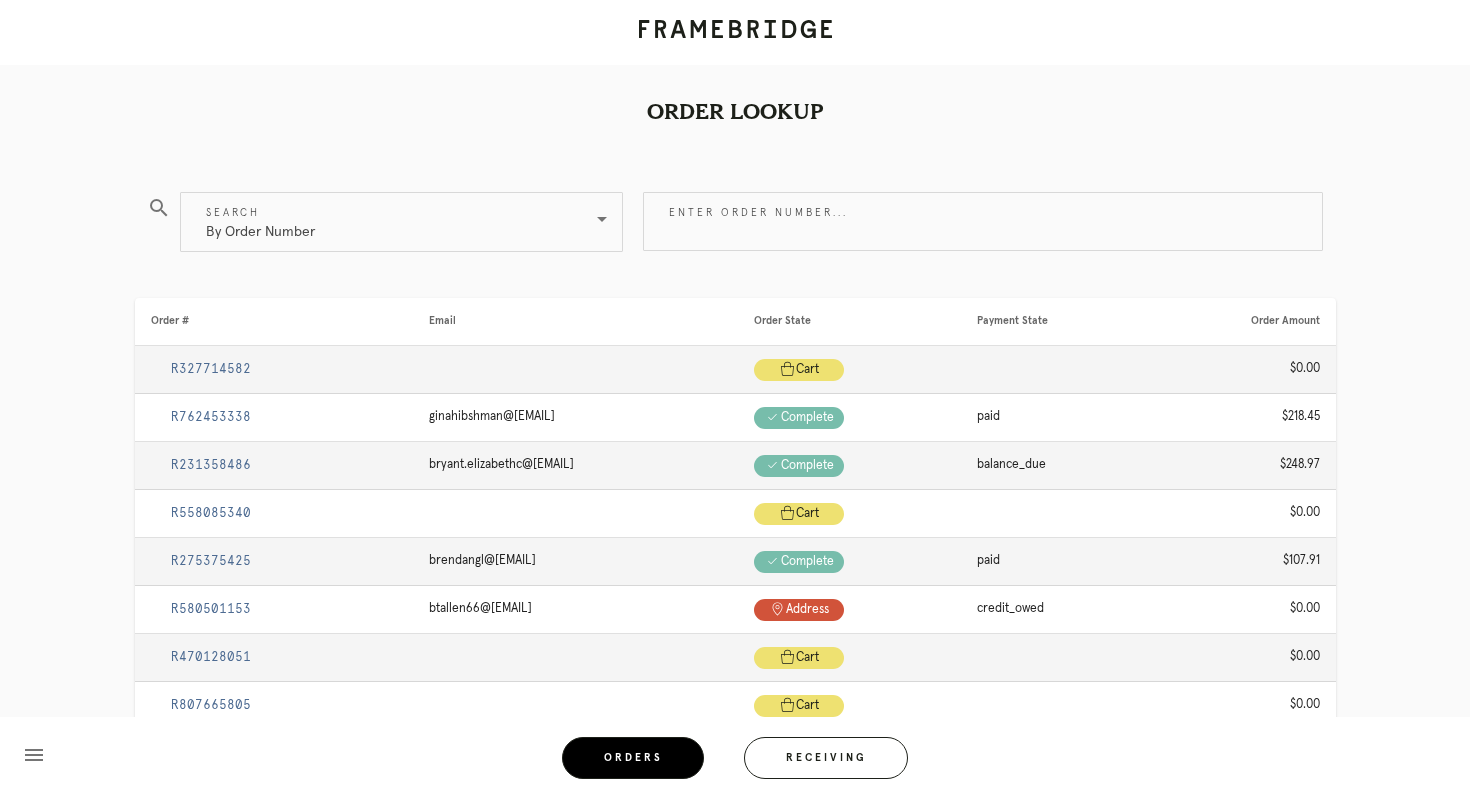 scroll, scrollTop: 0, scrollLeft: 0, axis: both 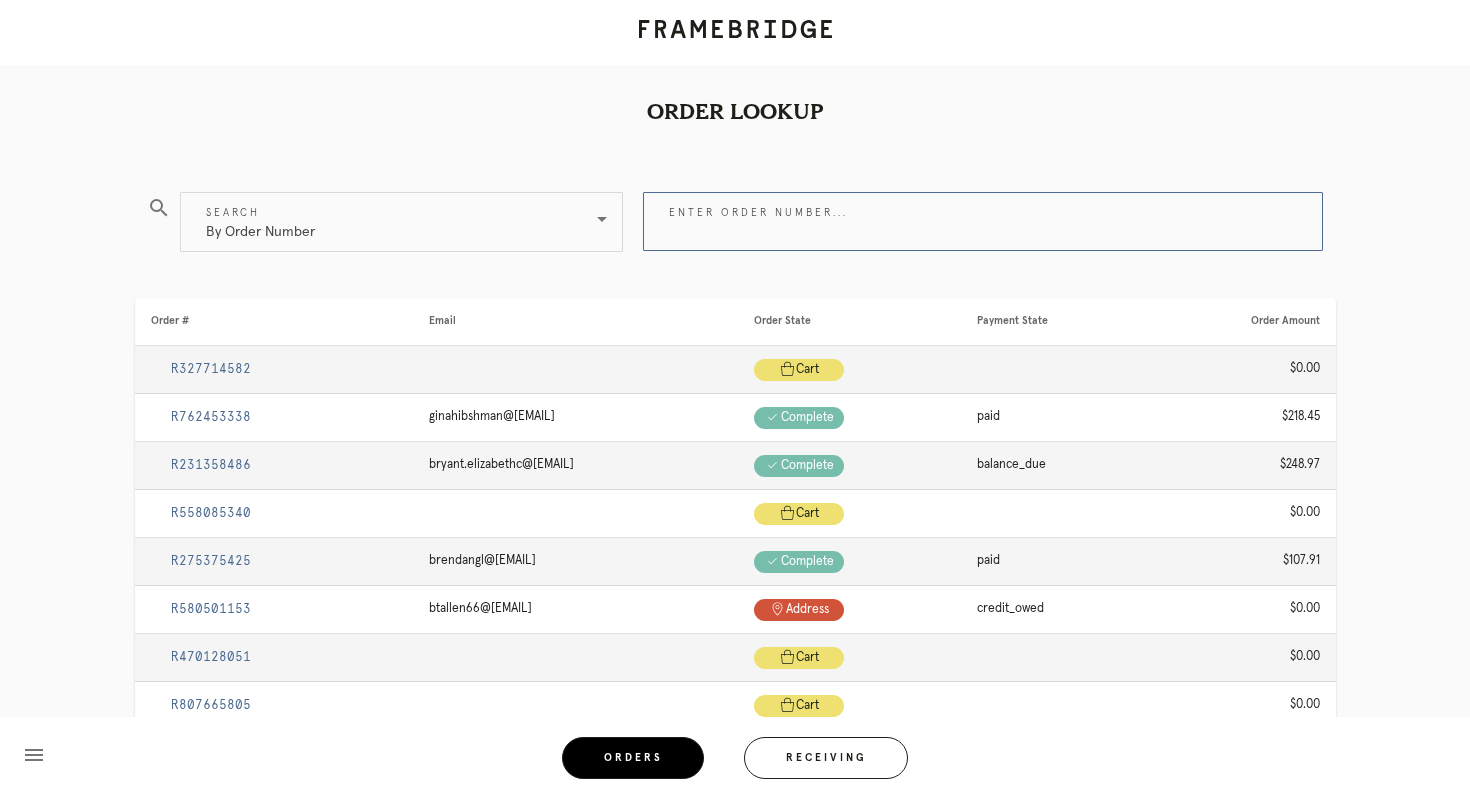click on "Enter order number..." at bounding box center (983, 221) 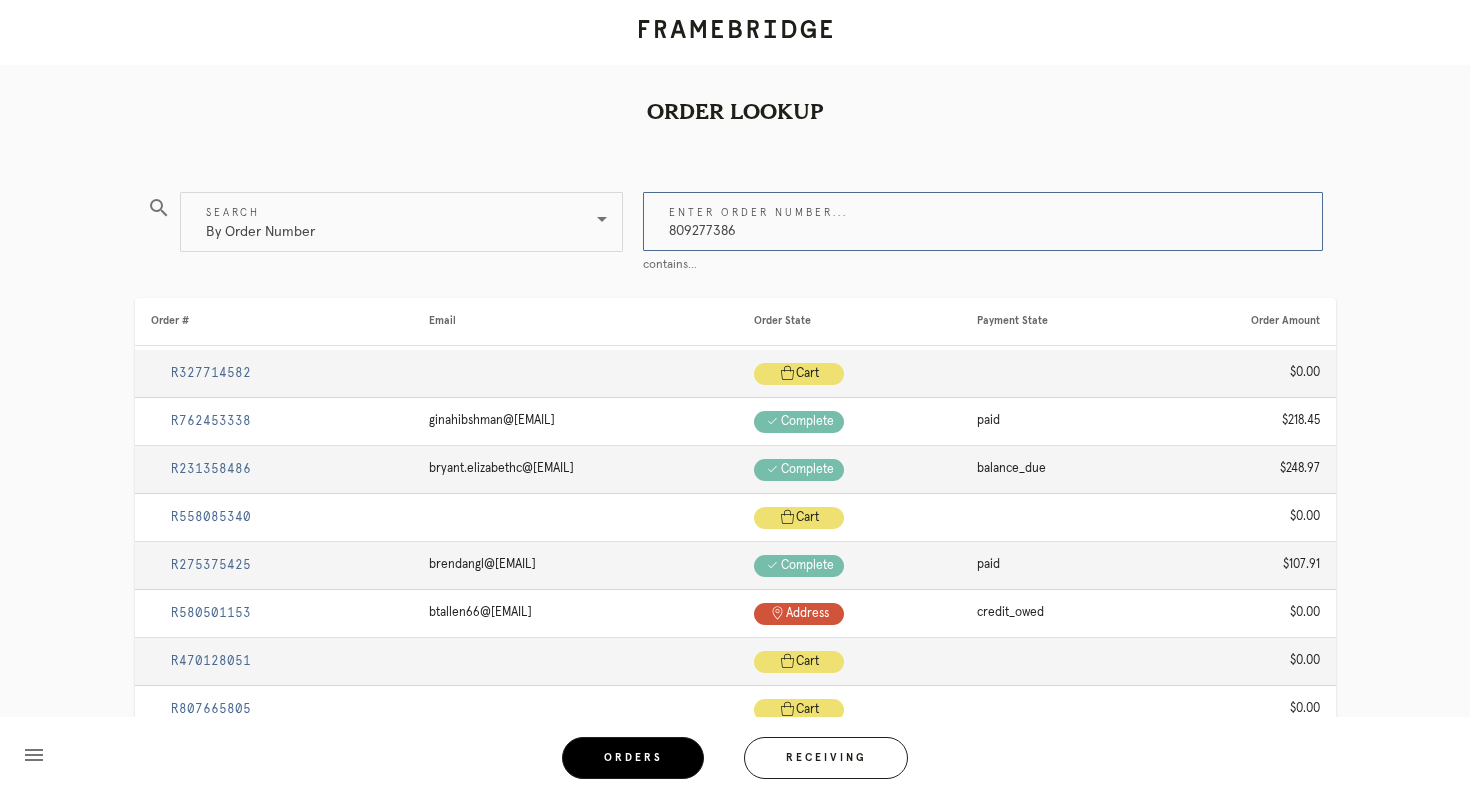 type on "809277386" 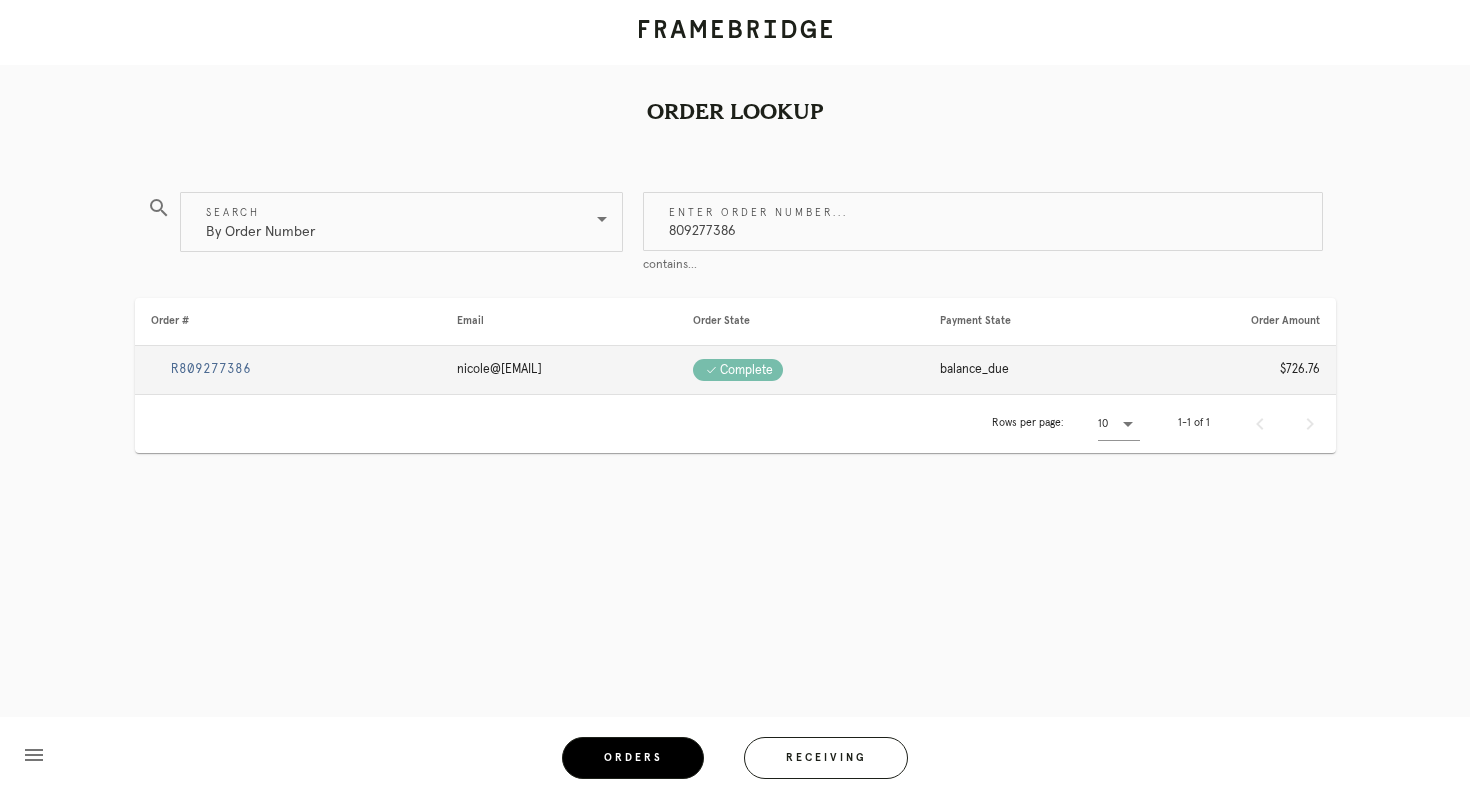 click on "R809277386" at bounding box center [211, 369] 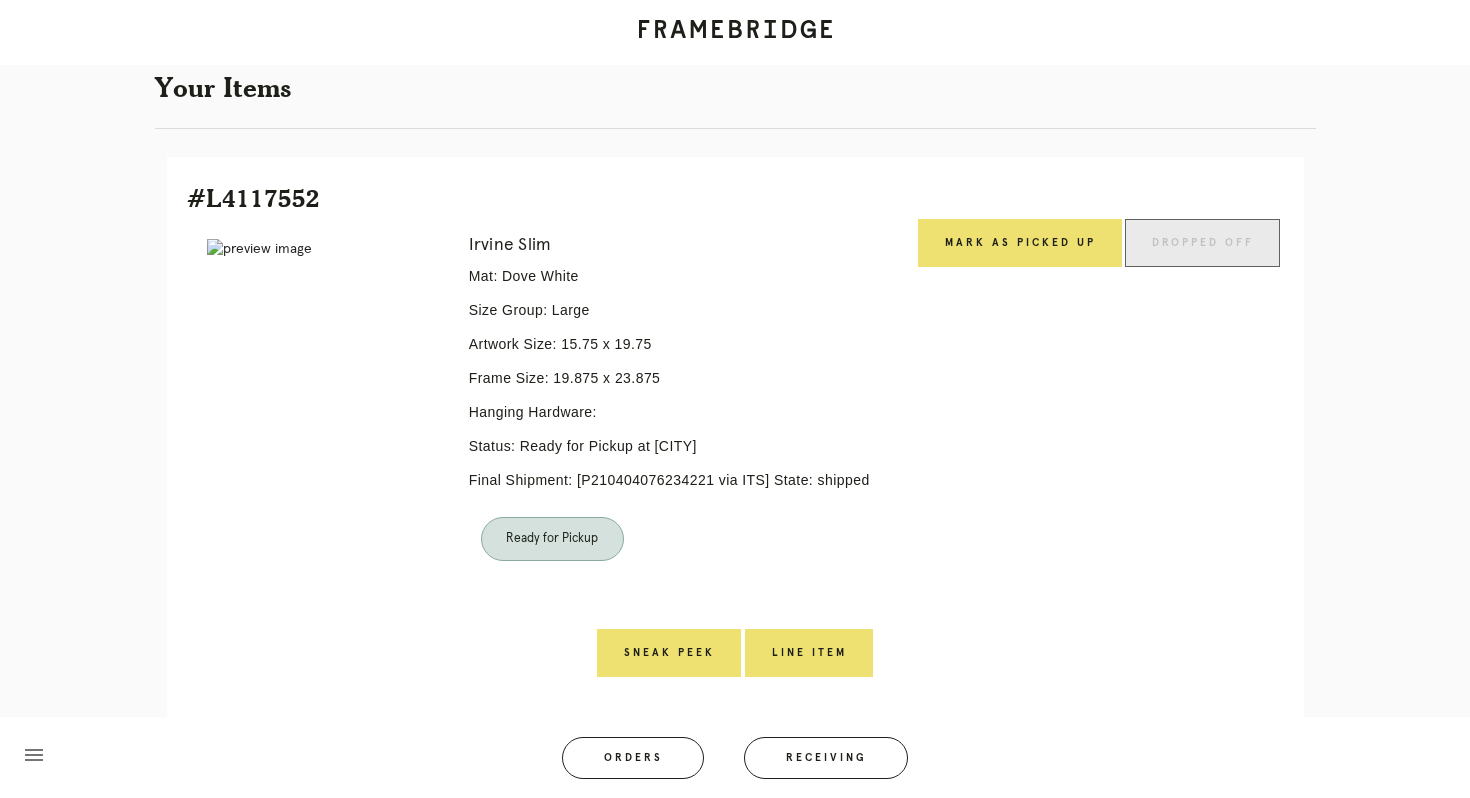 scroll, scrollTop: 418, scrollLeft: 0, axis: vertical 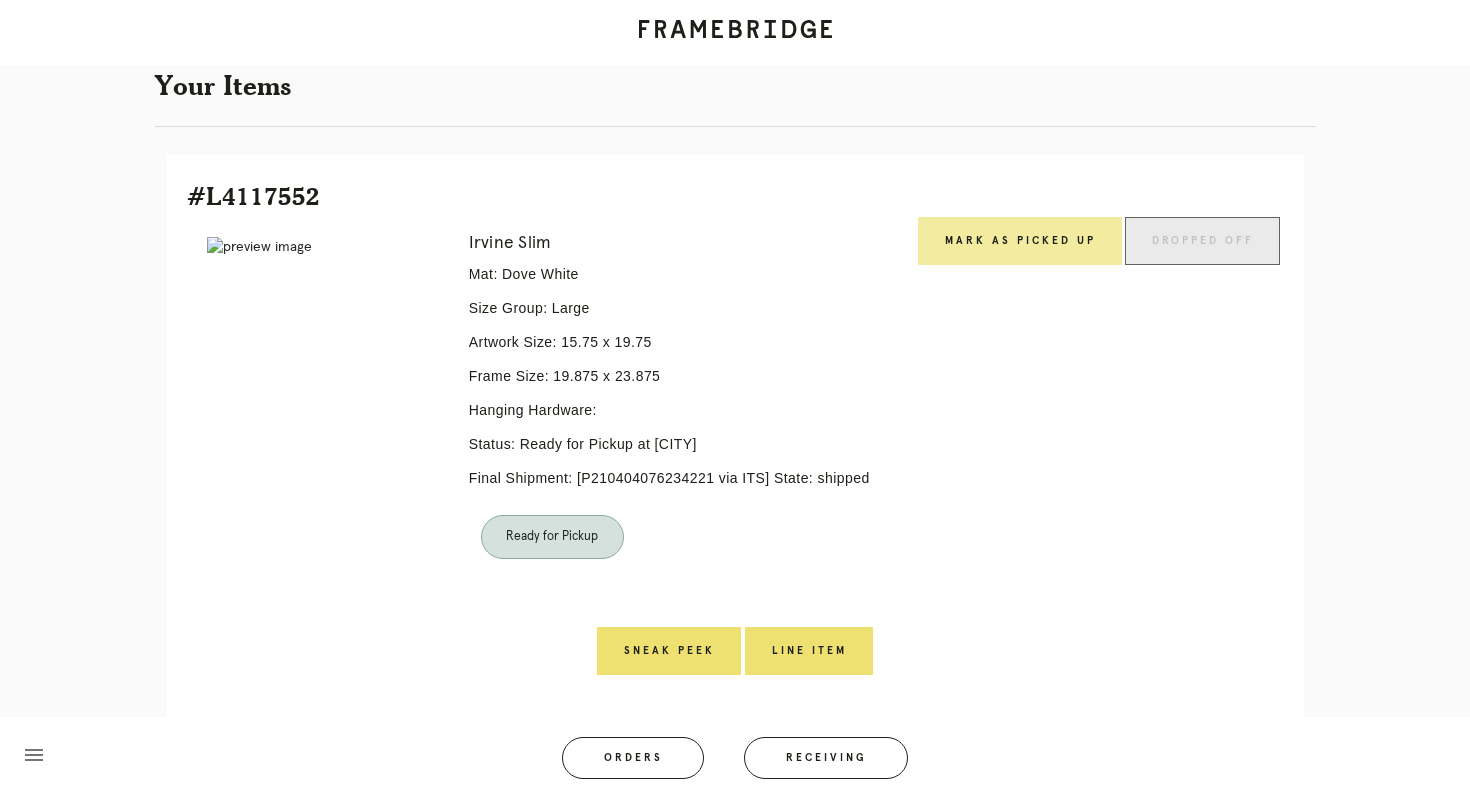 click on "Mark as Picked Up" at bounding box center [1020, 241] 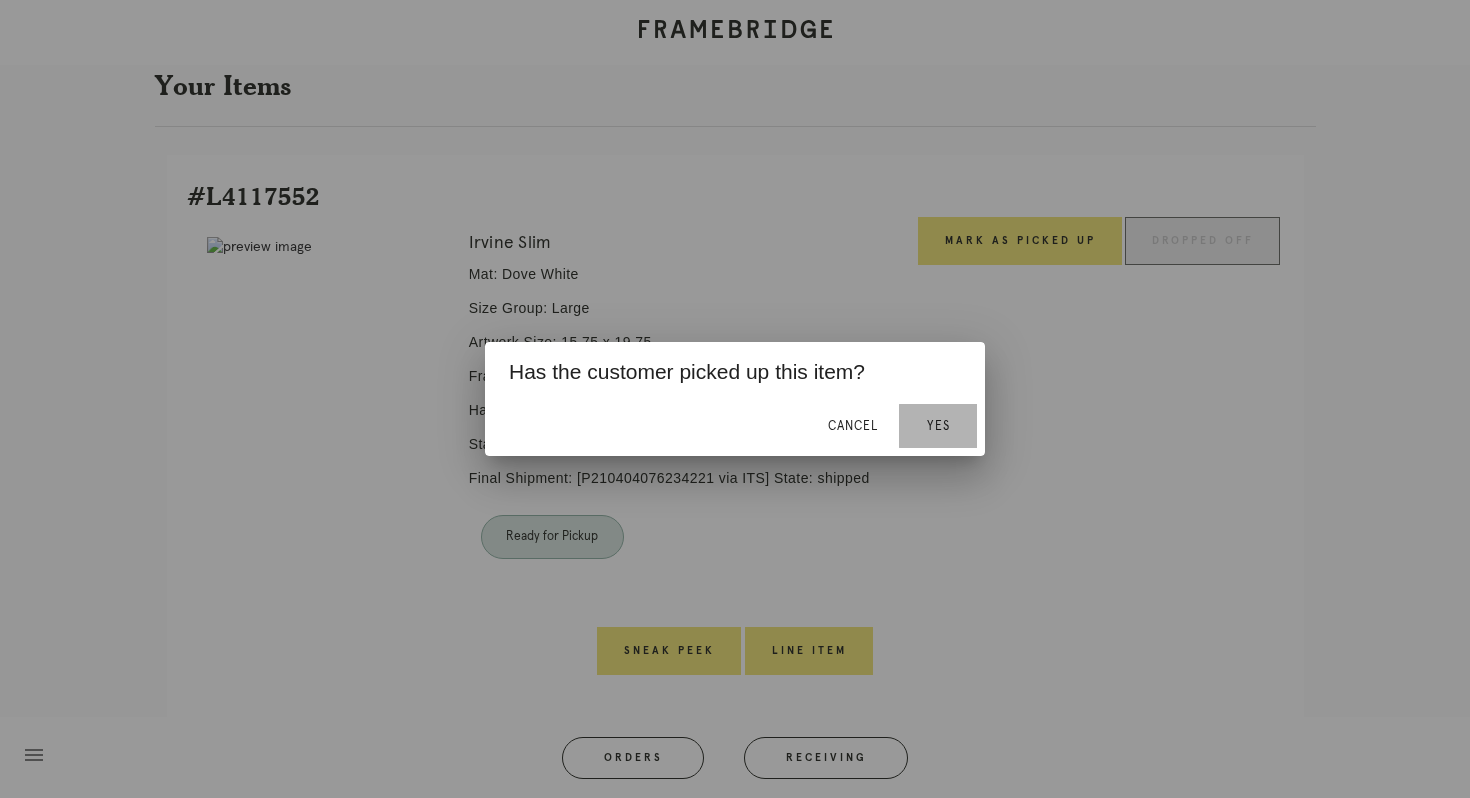 click on "Yes" at bounding box center [938, 426] 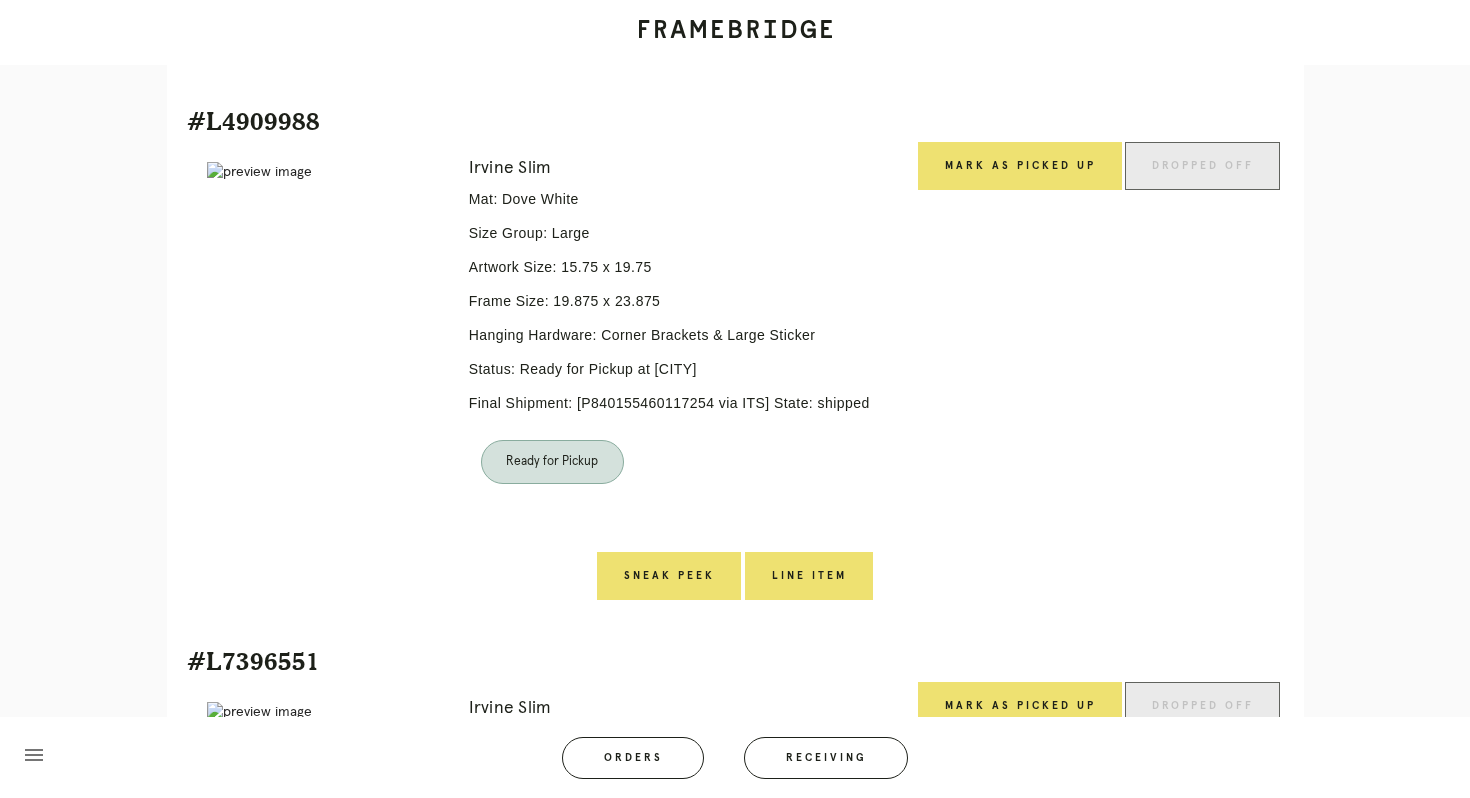 scroll, scrollTop: 1057, scrollLeft: 0, axis: vertical 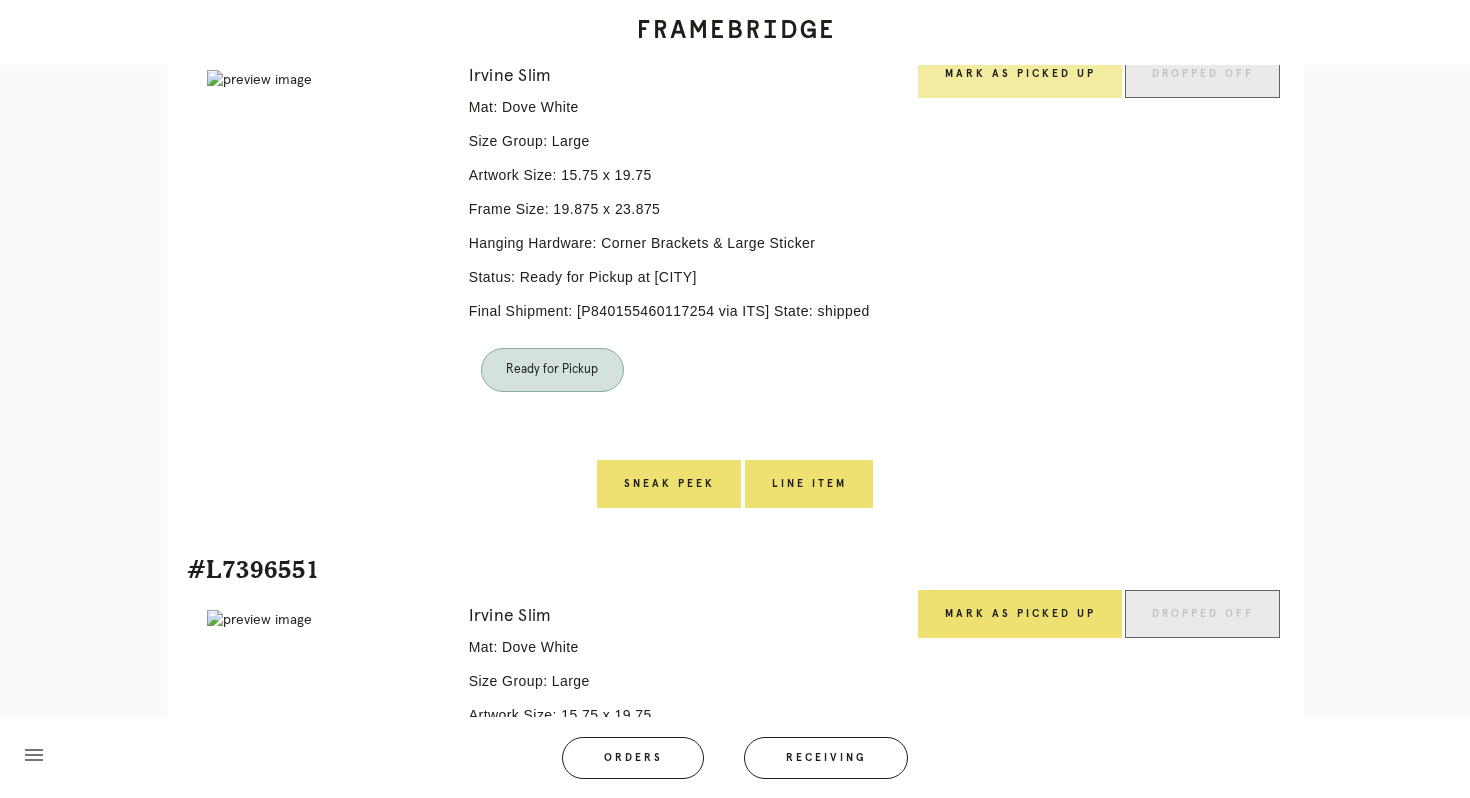 click on "Mark as Picked Up" at bounding box center [1020, 74] 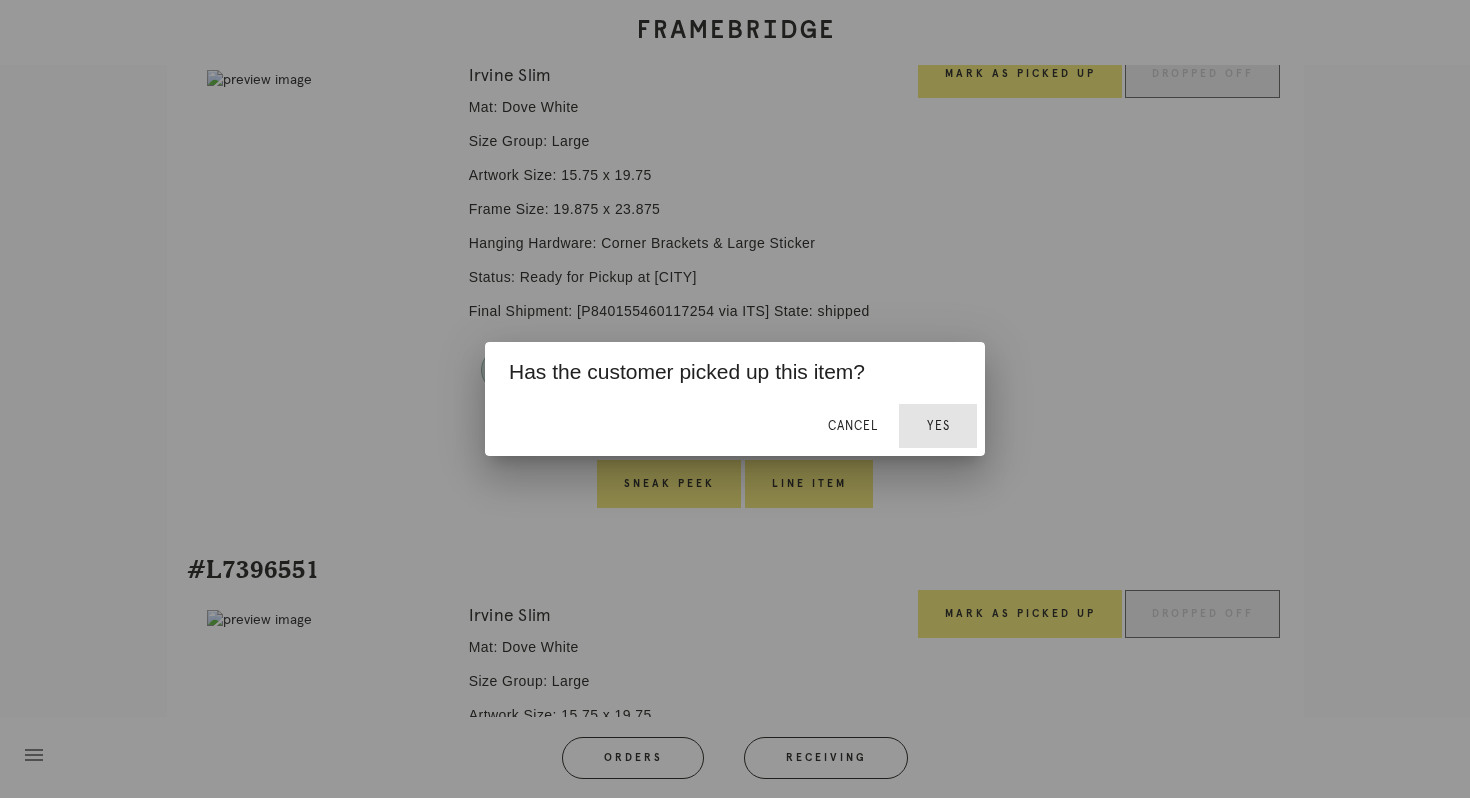 click on "Yes" at bounding box center [938, 426] 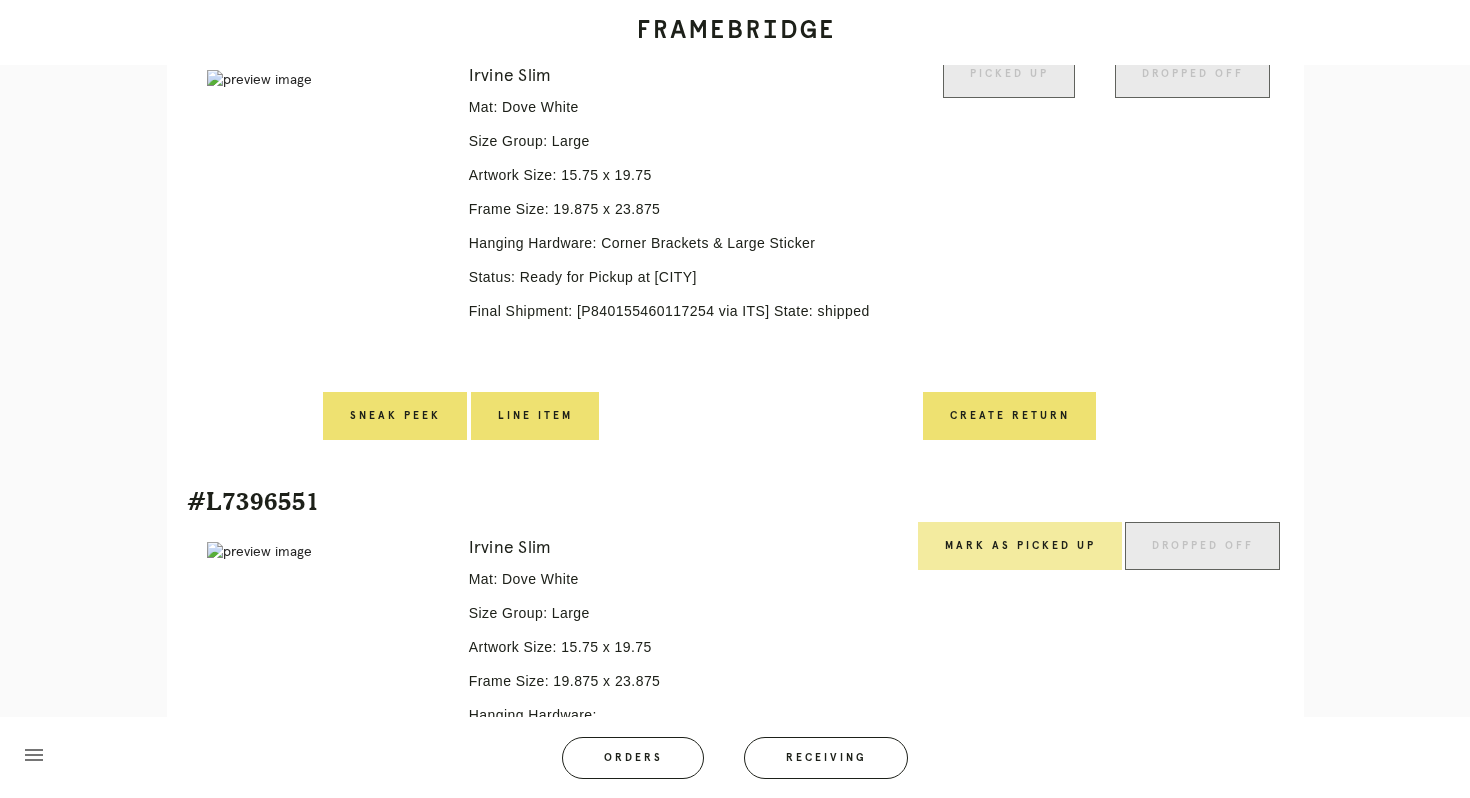 click on "Mark as Picked Up" at bounding box center [1020, 546] 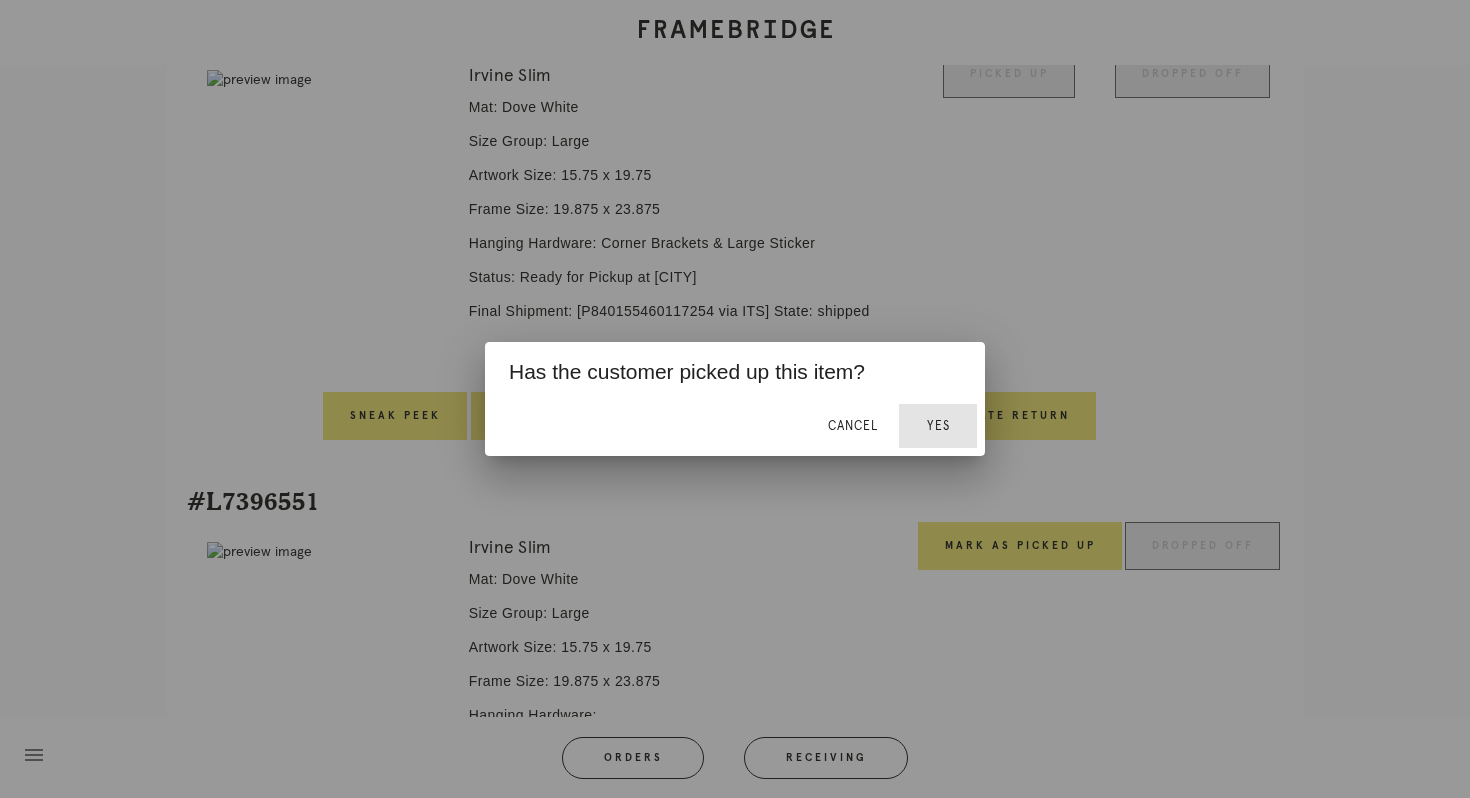 click on "Yes" at bounding box center (938, 426) 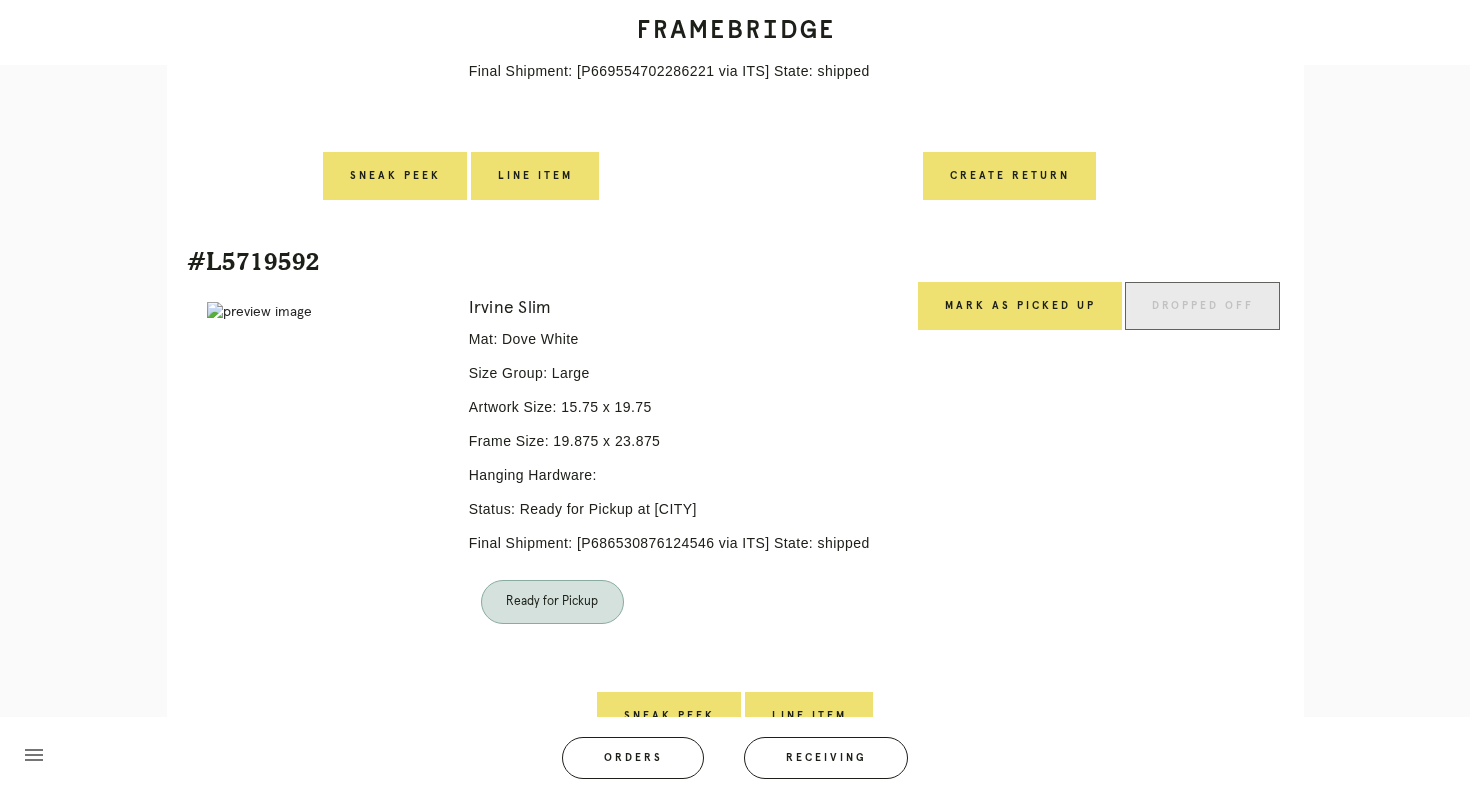 scroll, scrollTop: 1799, scrollLeft: 0, axis: vertical 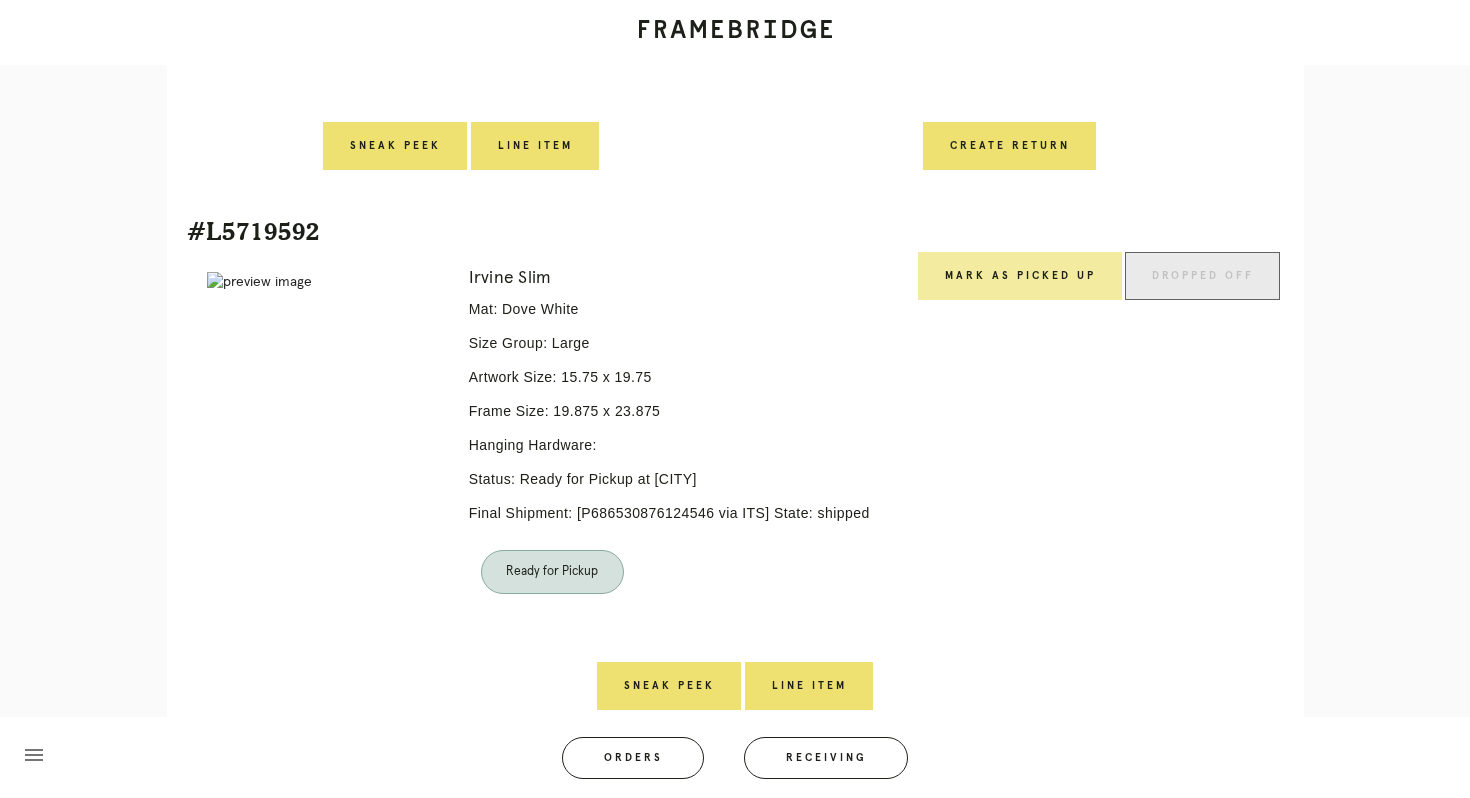 click on "Mark as Picked Up" at bounding box center (1020, 276) 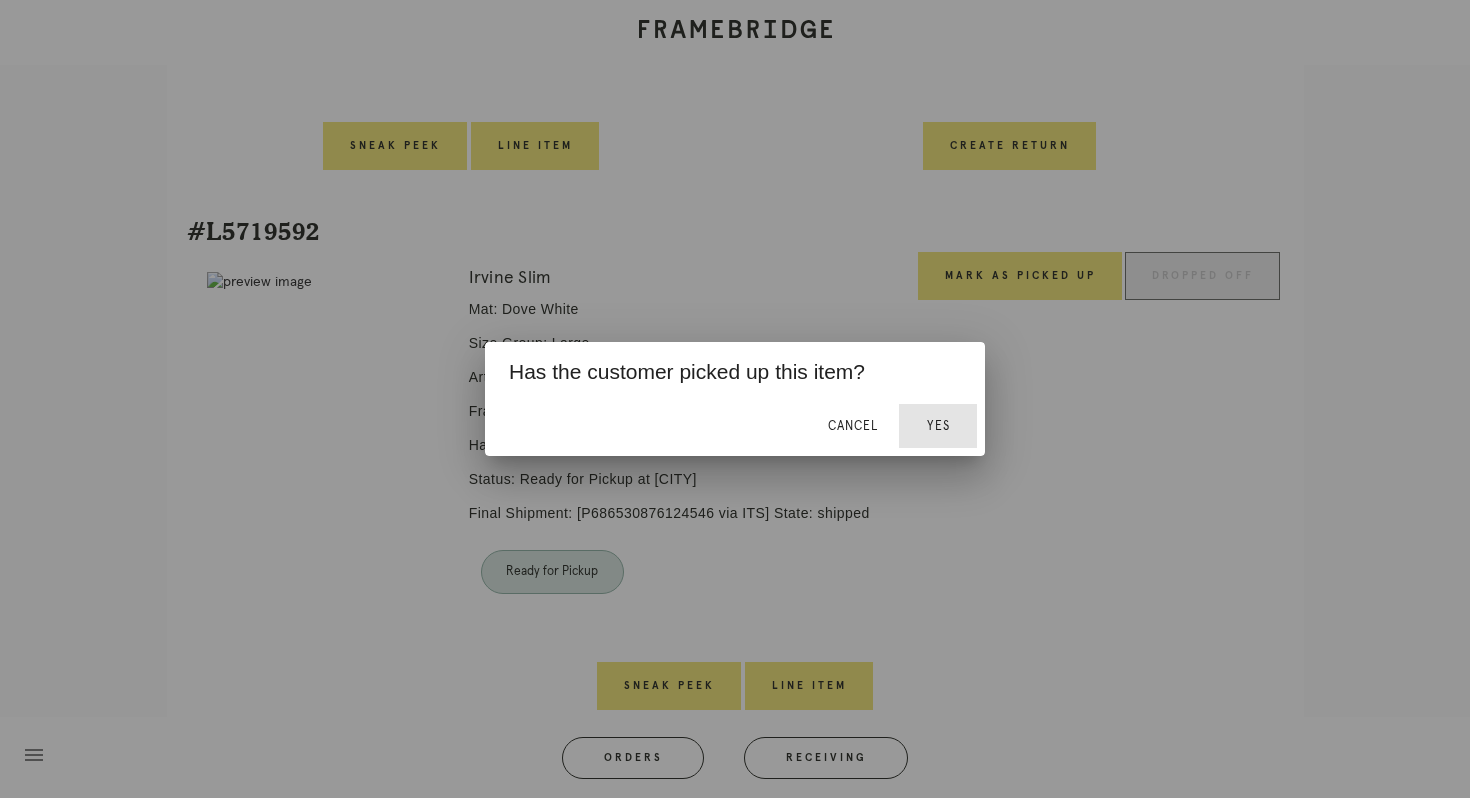 click on "Yes" at bounding box center [938, 426] 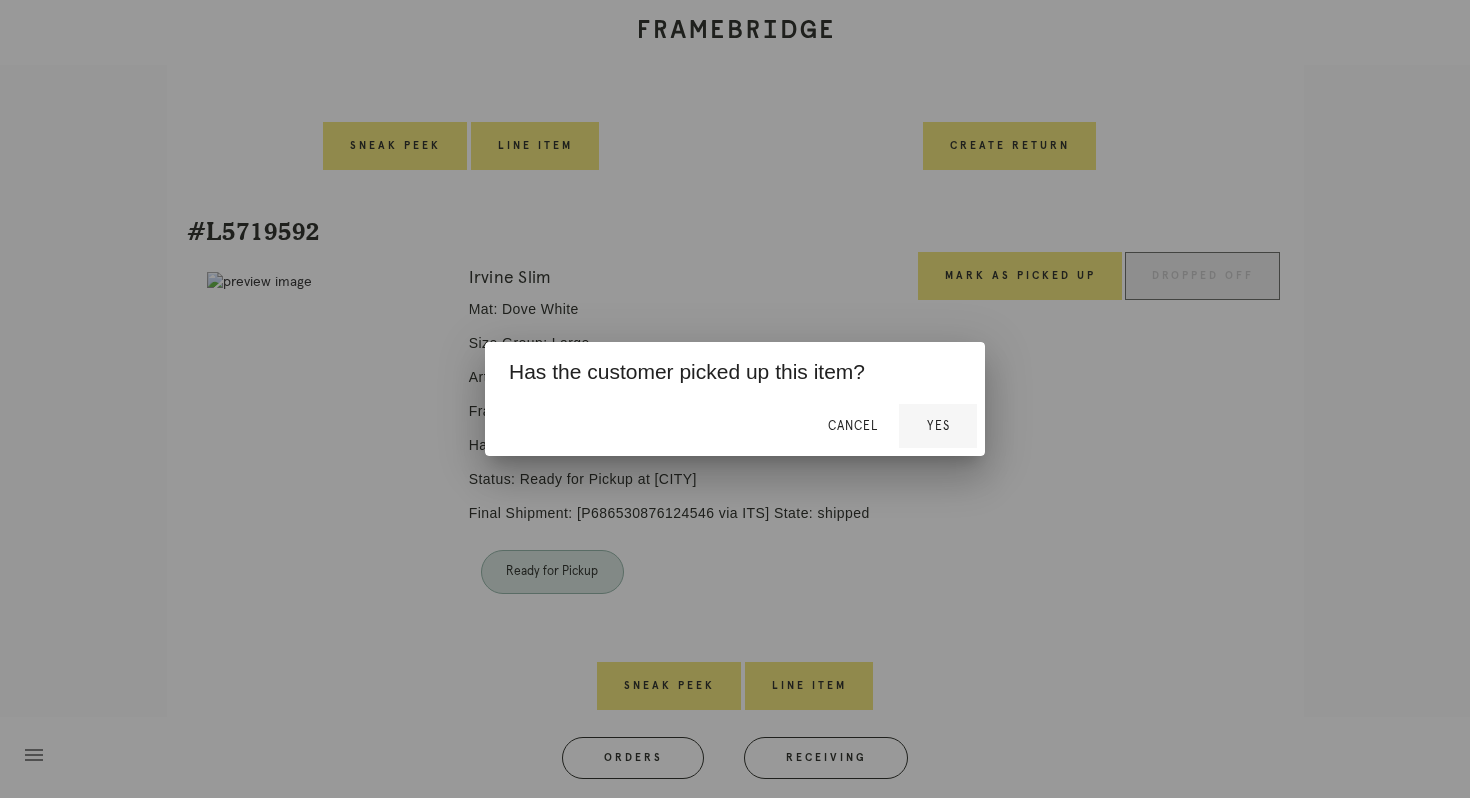 scroll, scrollTop: 1788, scrollLeft: 0, axis: vertical 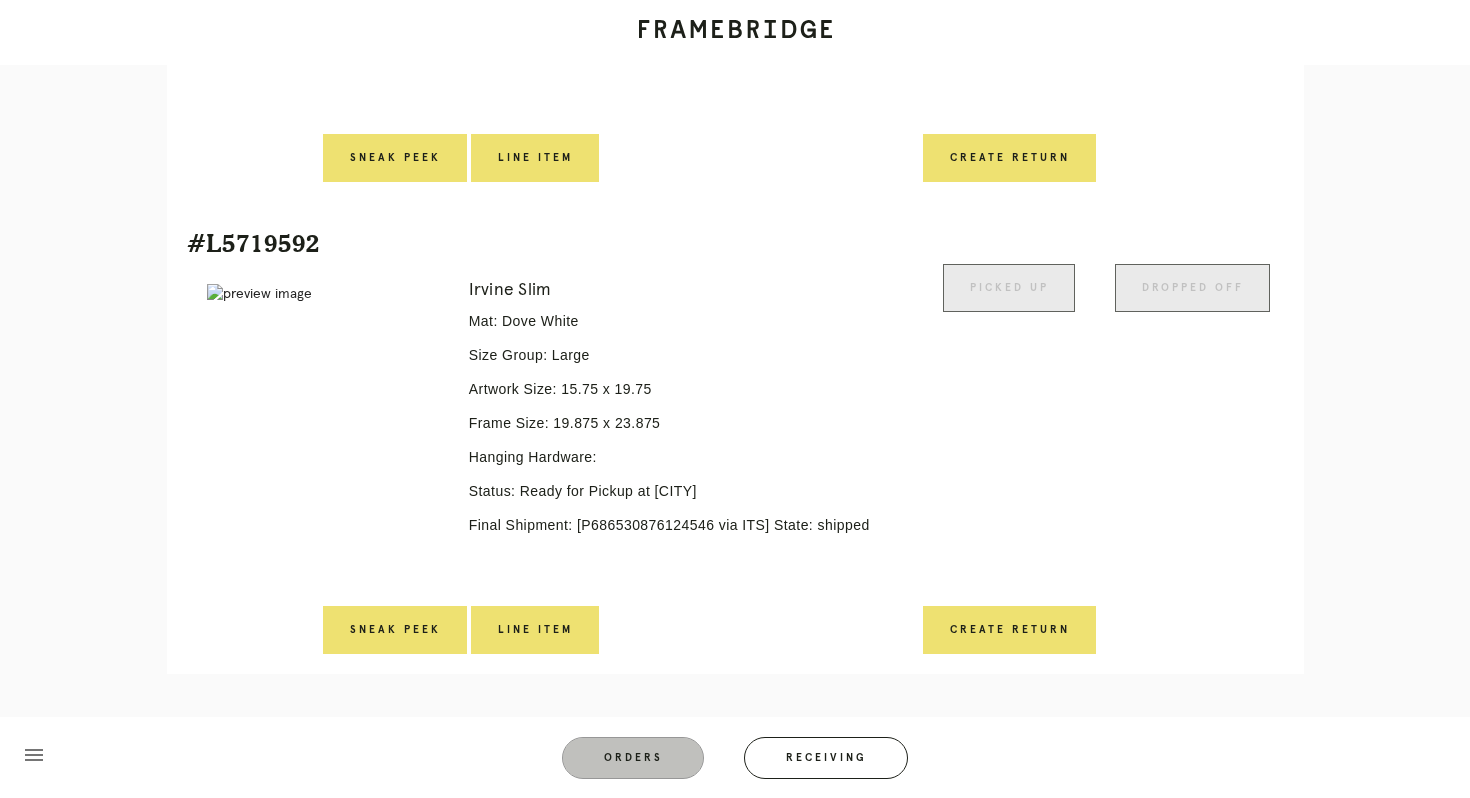 click on "Orders" at bounding box center [633, 758] 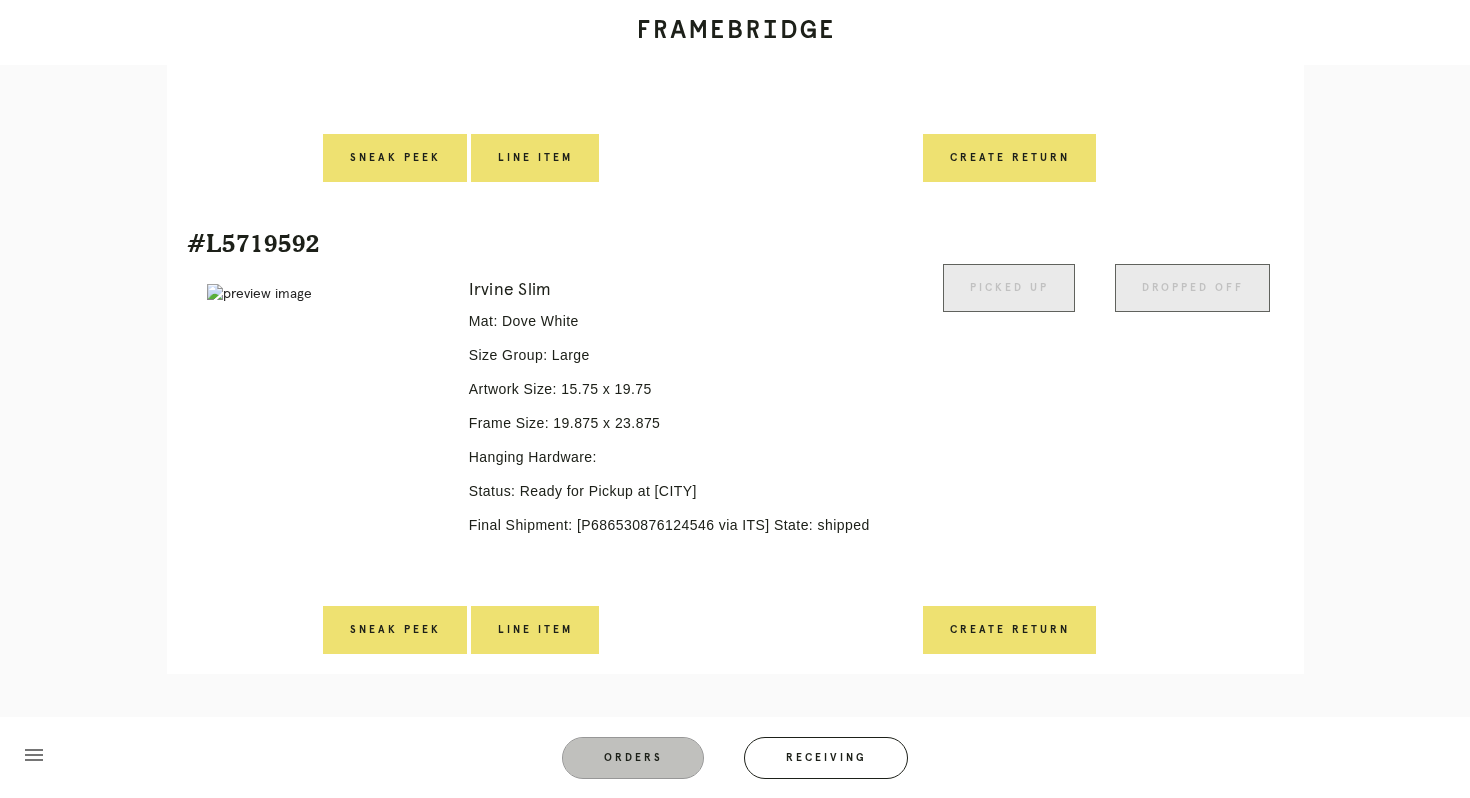 scroll, scrollTop: 0, scrollLeft: 0, axis: both 